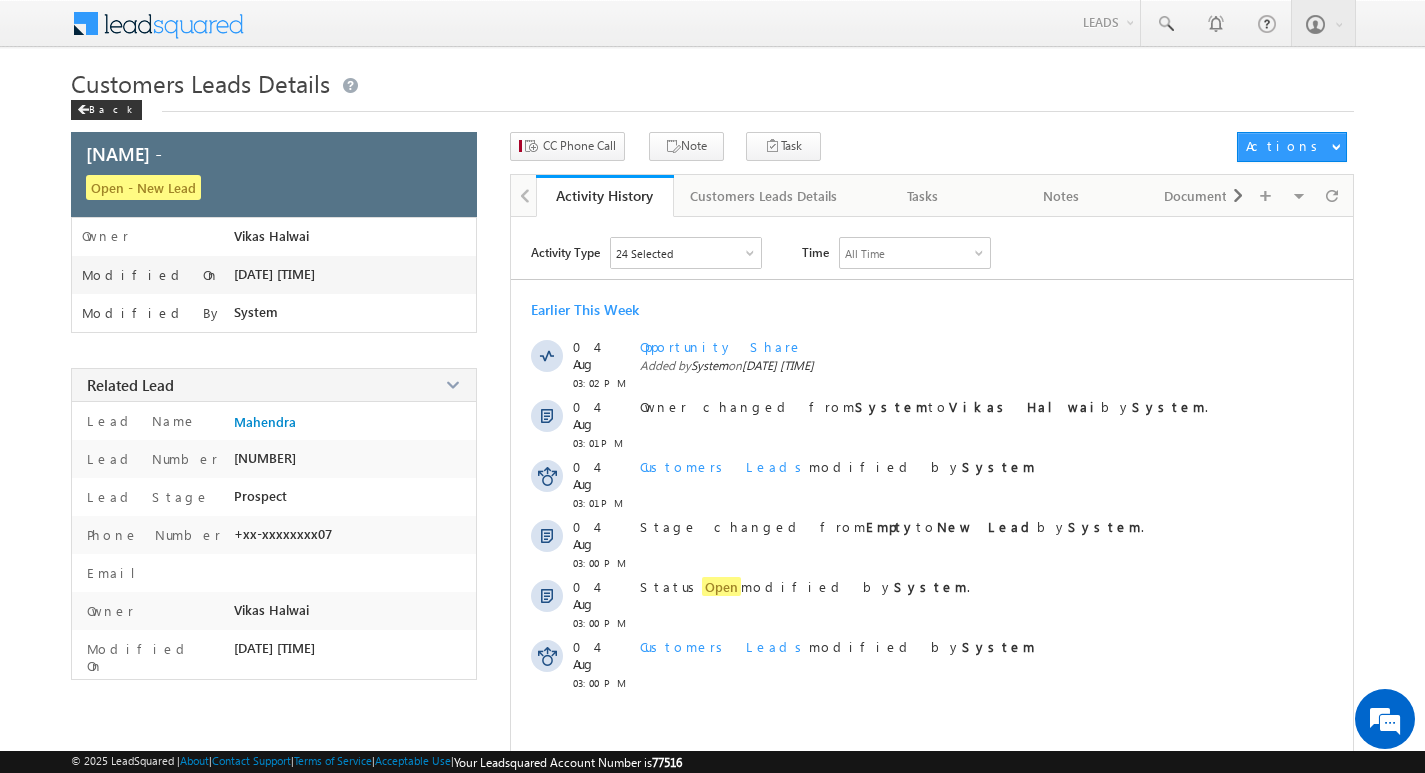 scroll, scrollTop: 0, scrollLeft: 0, axis: both 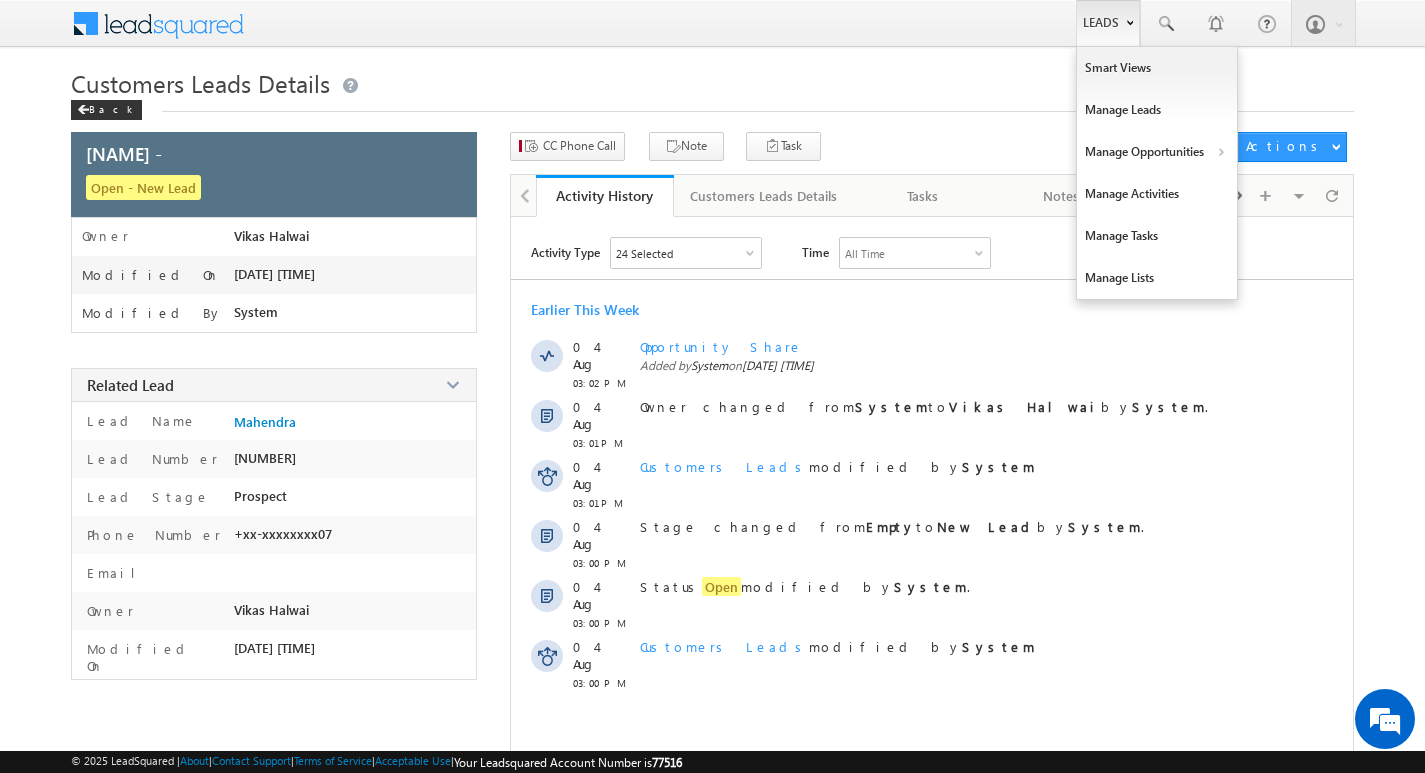 click on "Leads" at bounding box center (1108, 23) 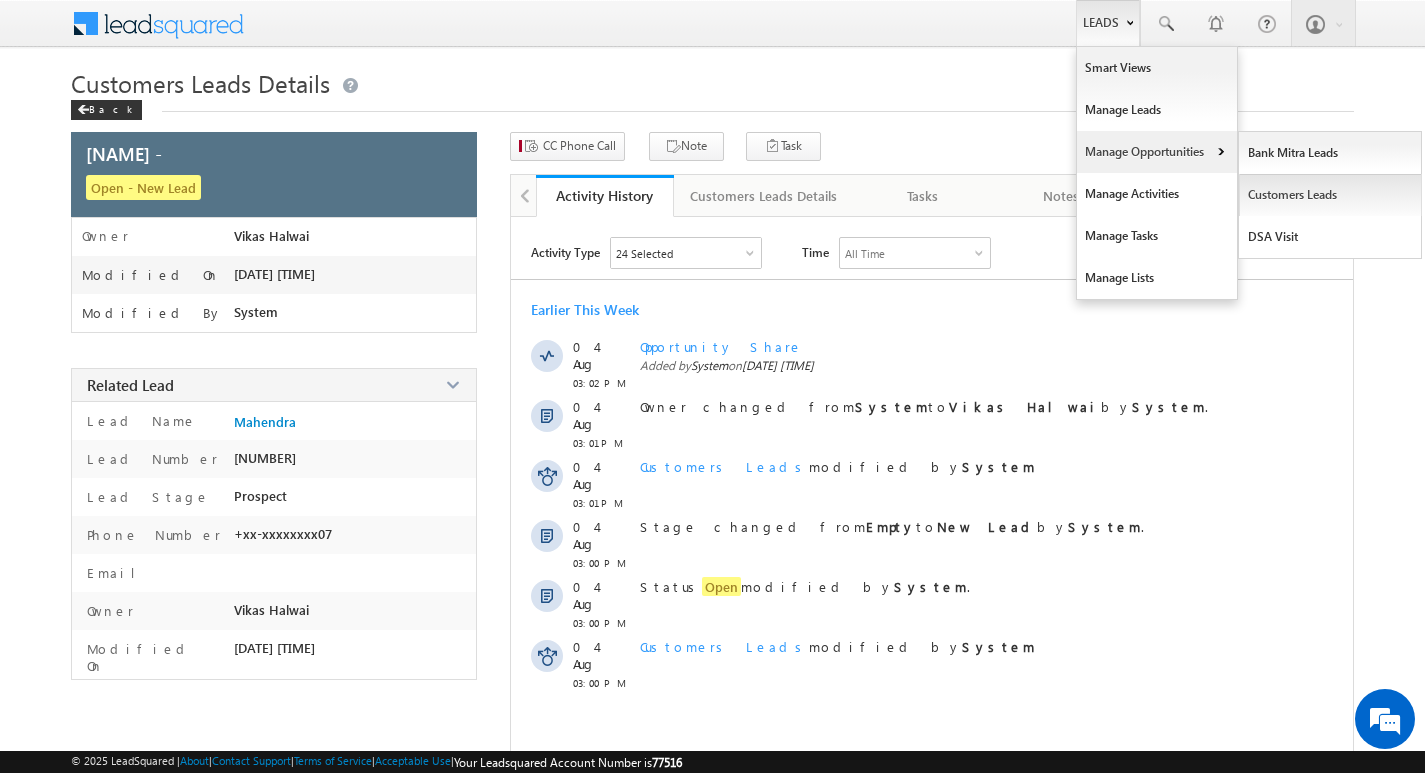 click on "Customers Leads" at bounding box center (1330, 195) 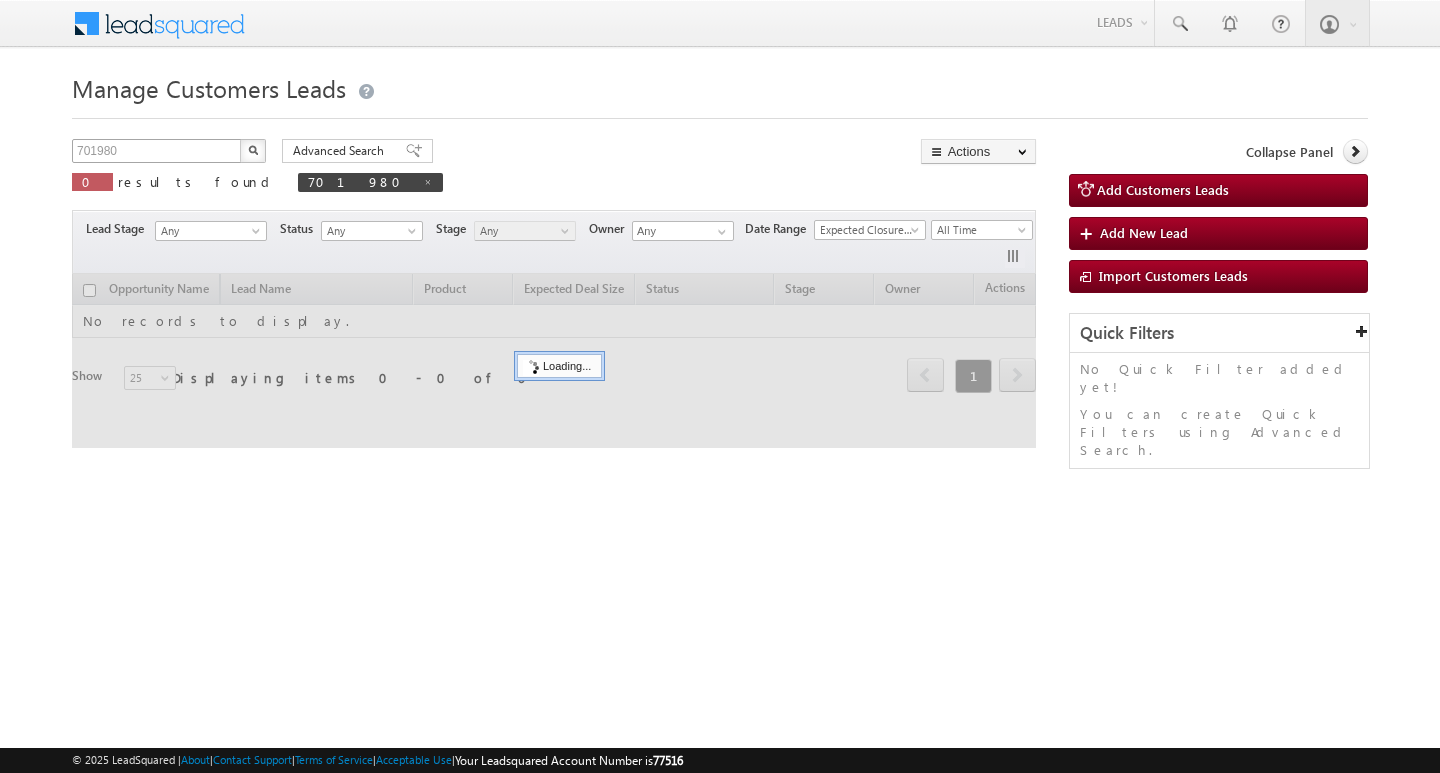 scroll, scrollTop: 0, scrollLeft: 0, axis: both 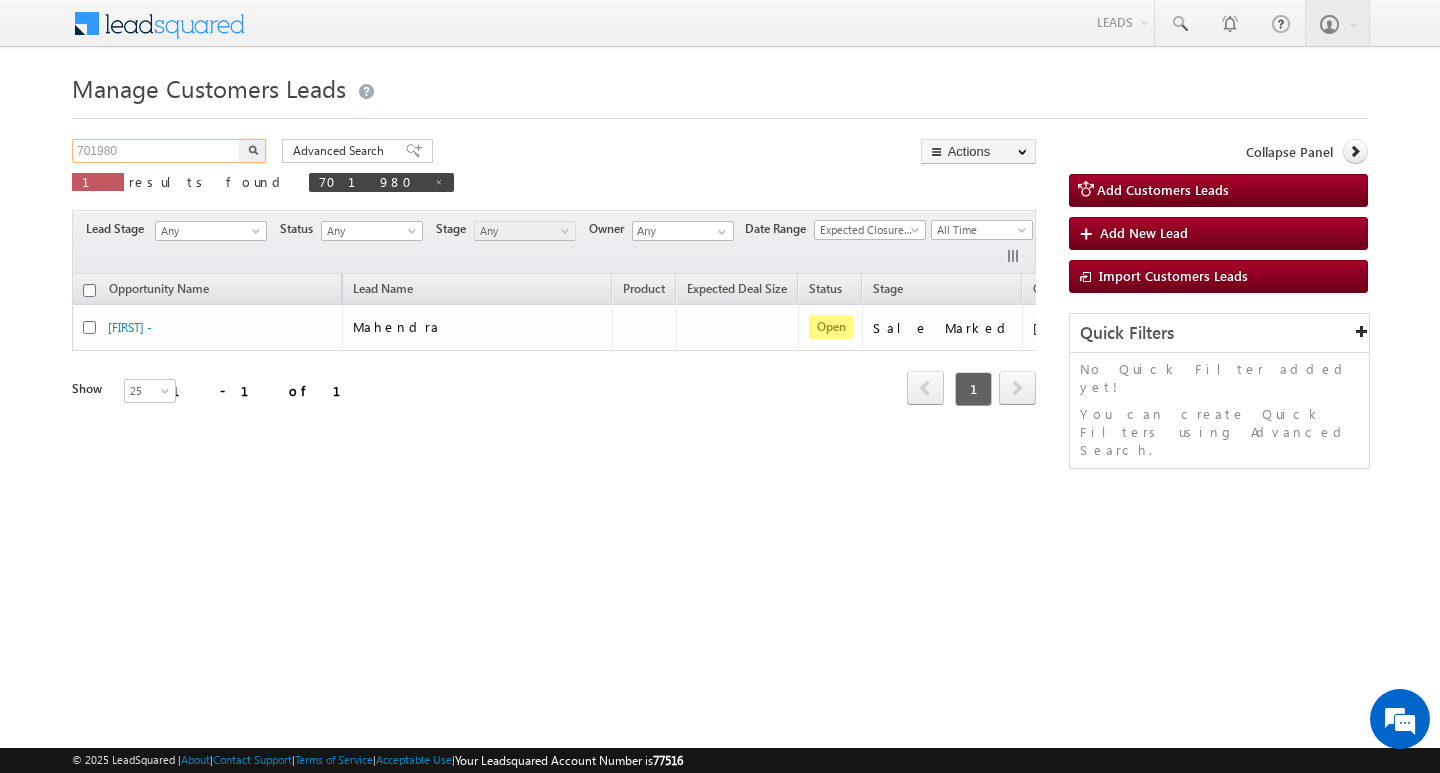 click on "701980" at bounding box center (157, 151) 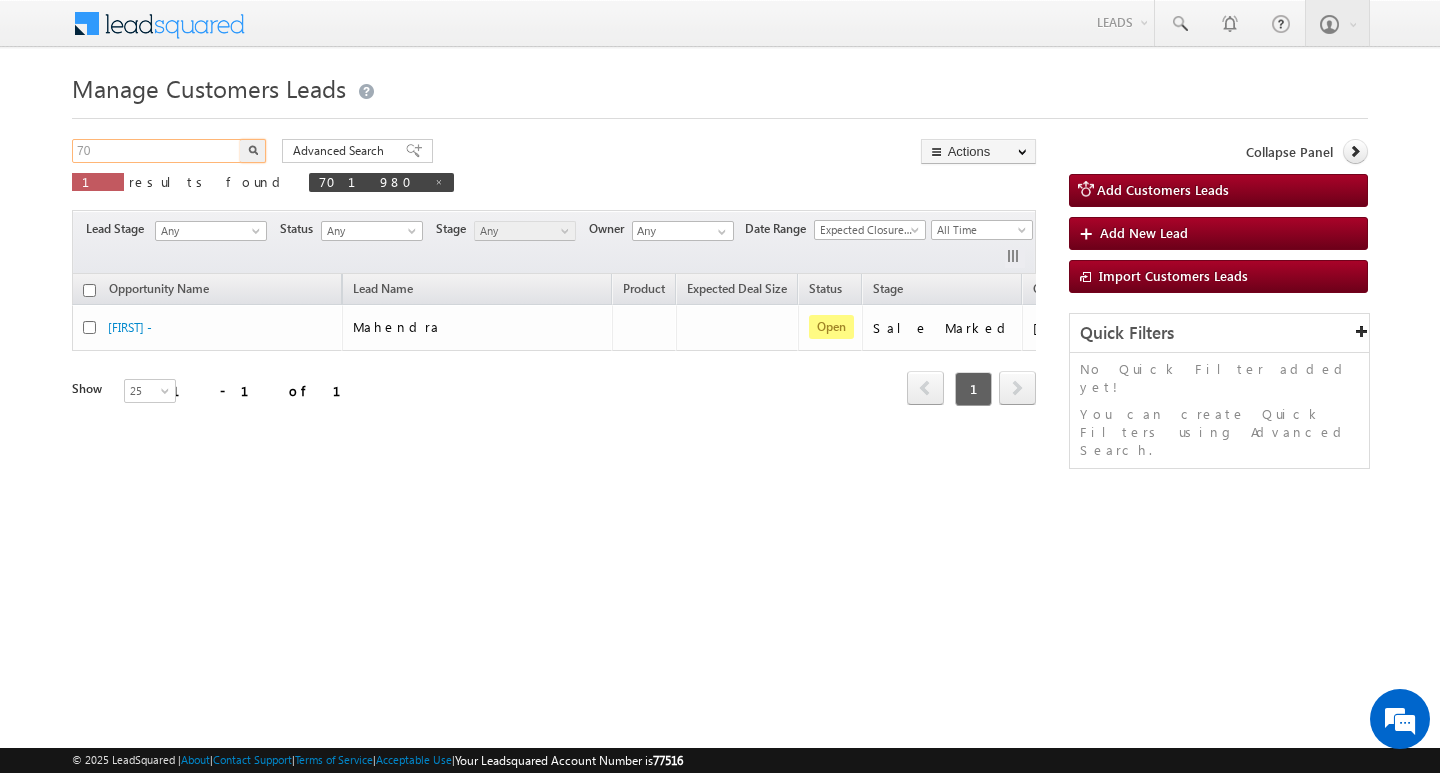 type on "7" 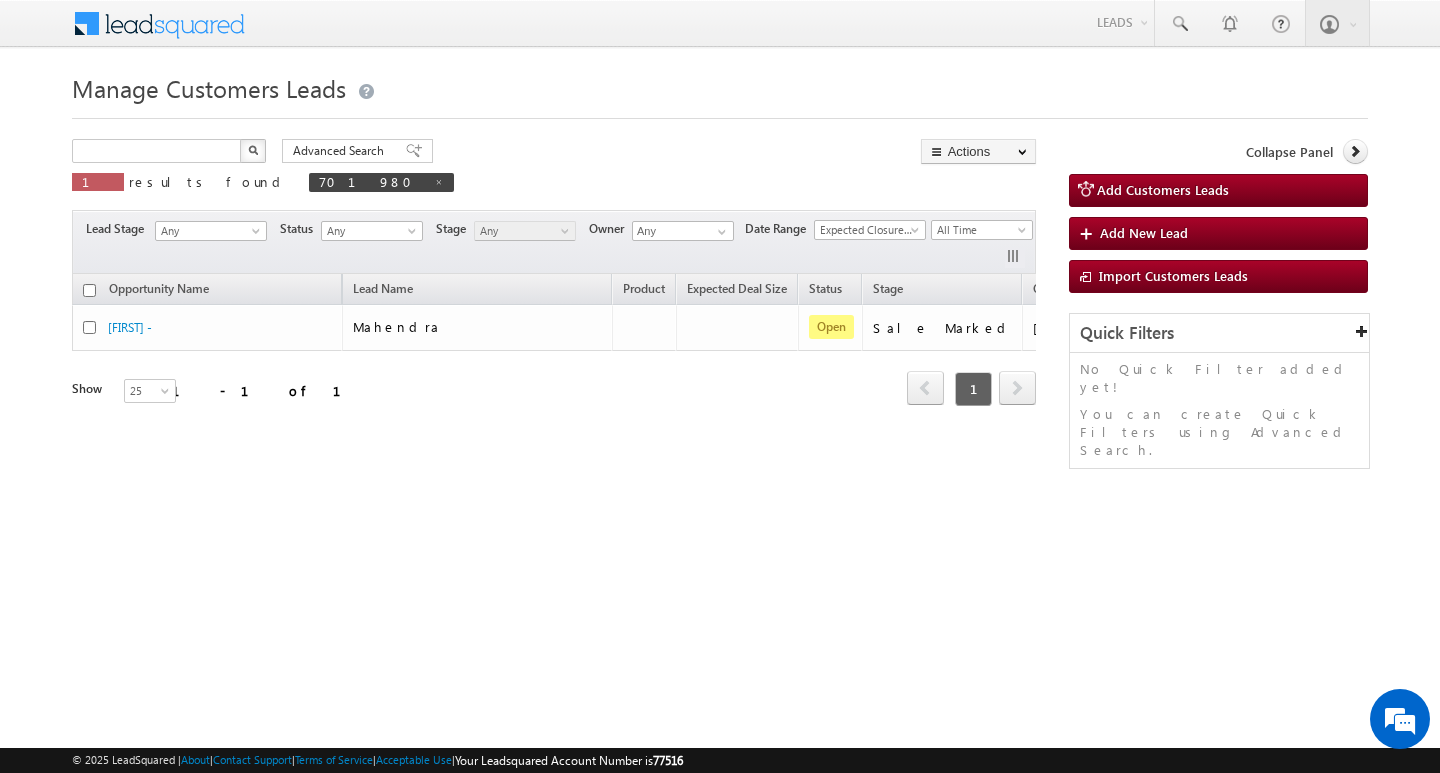 type on "Search Customers Leads" 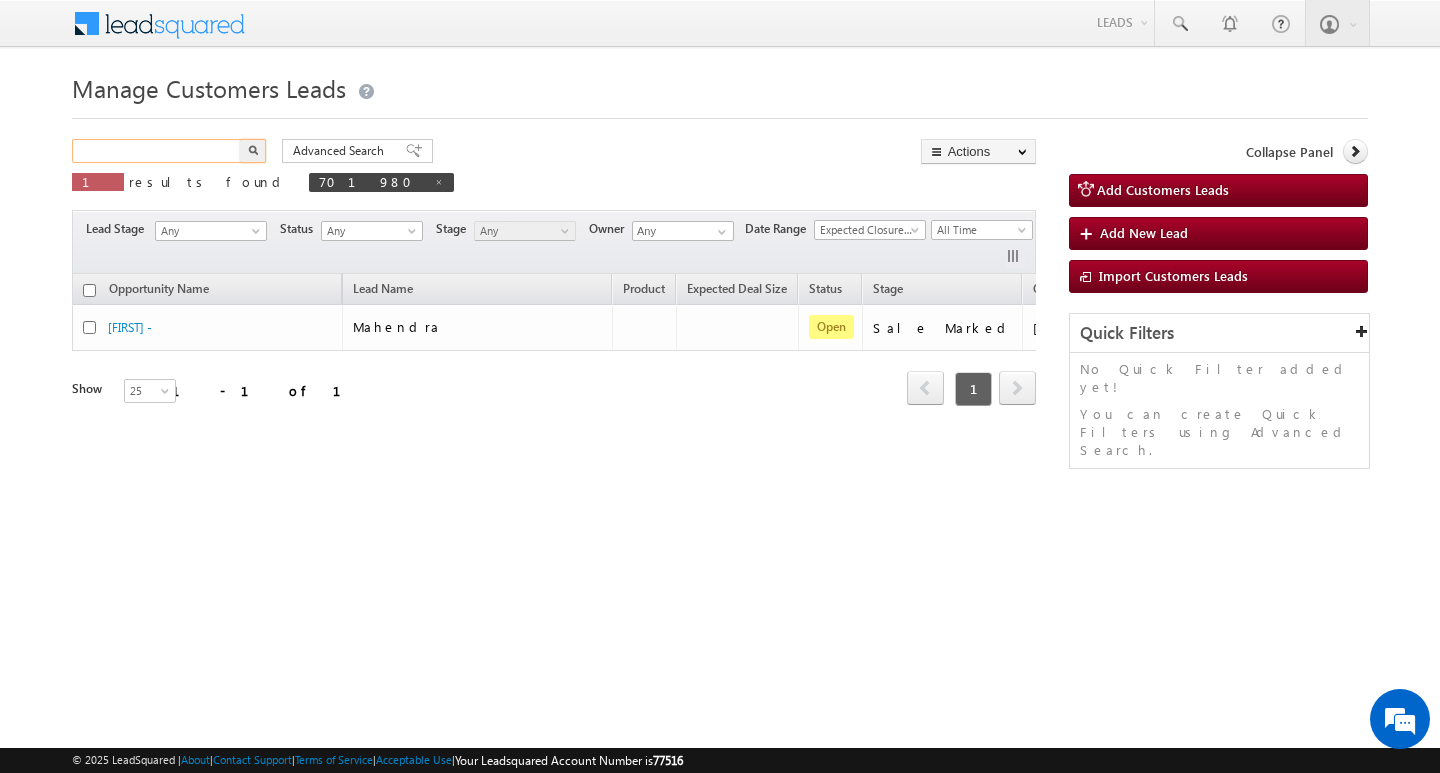 scroll, scrollTop: 0, scrollLeft: 0, axis: both 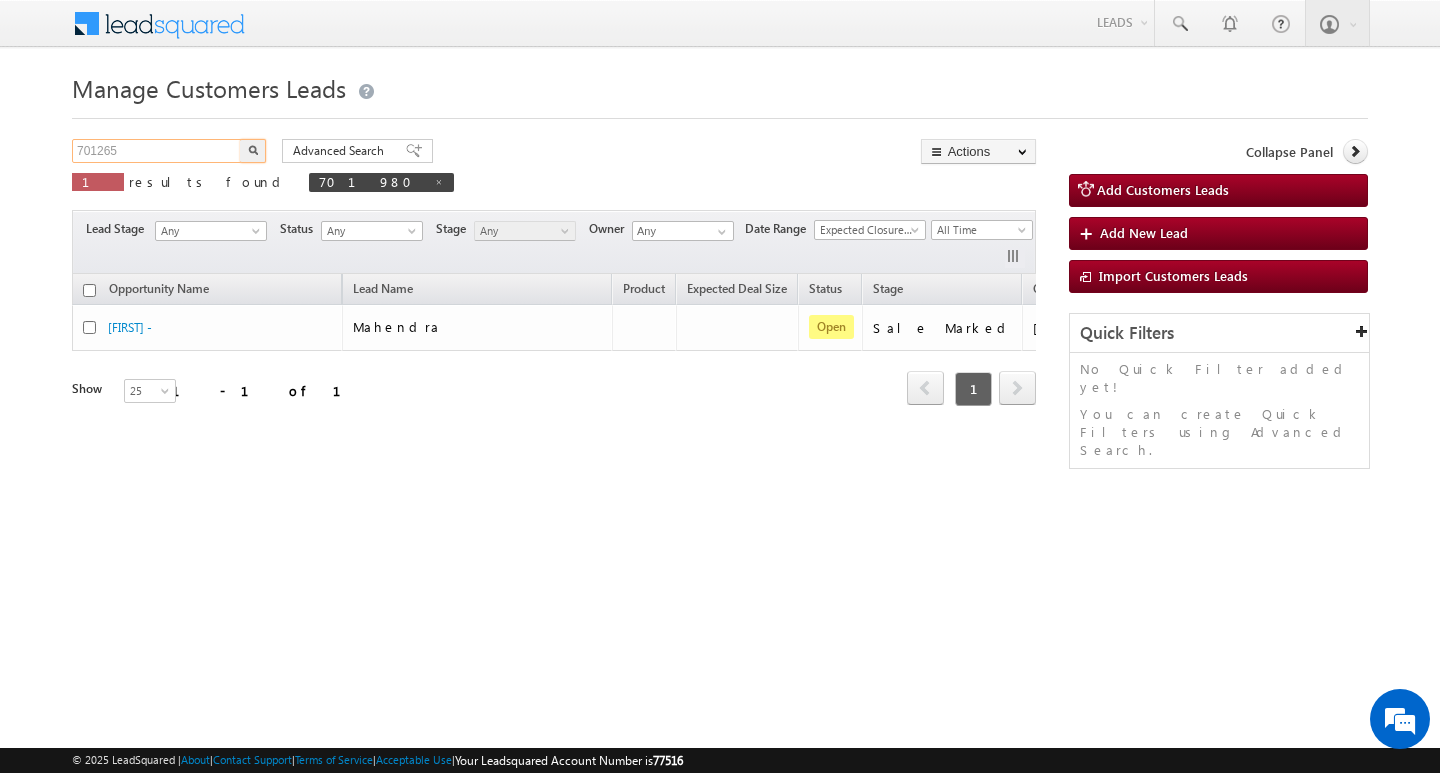 type on "701265" 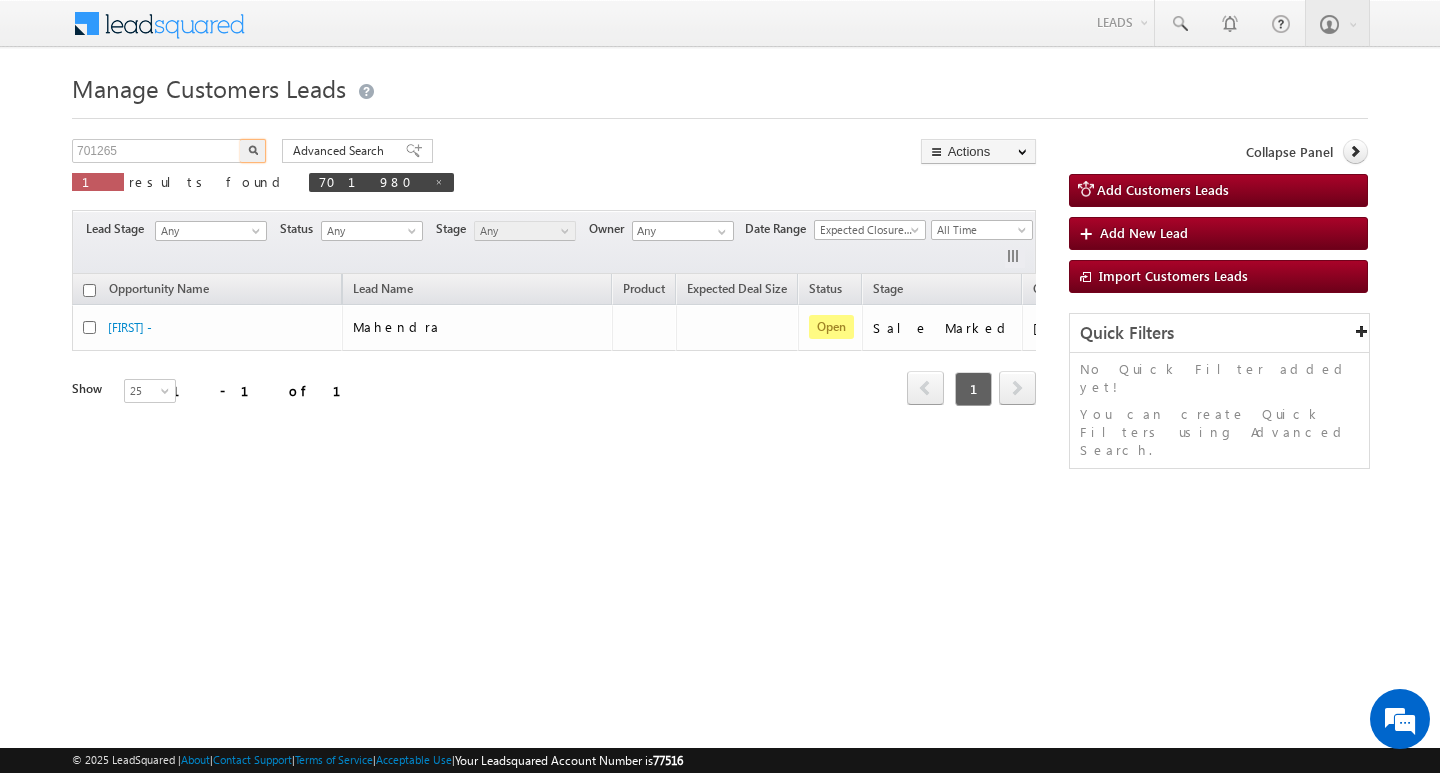 click at bounding box center [253, 150] 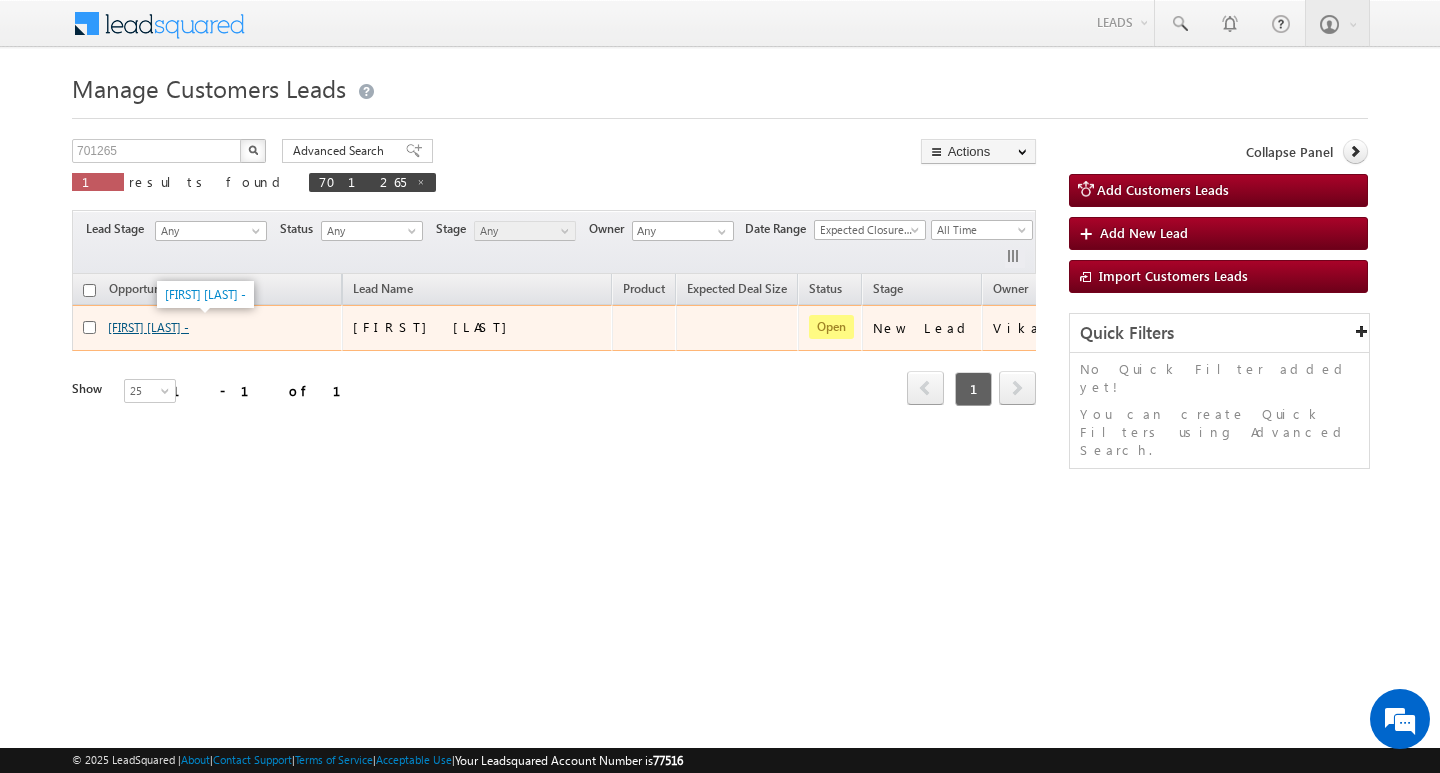click on "[FIRST] [LAST]  -" at bounding box center [148, 327] 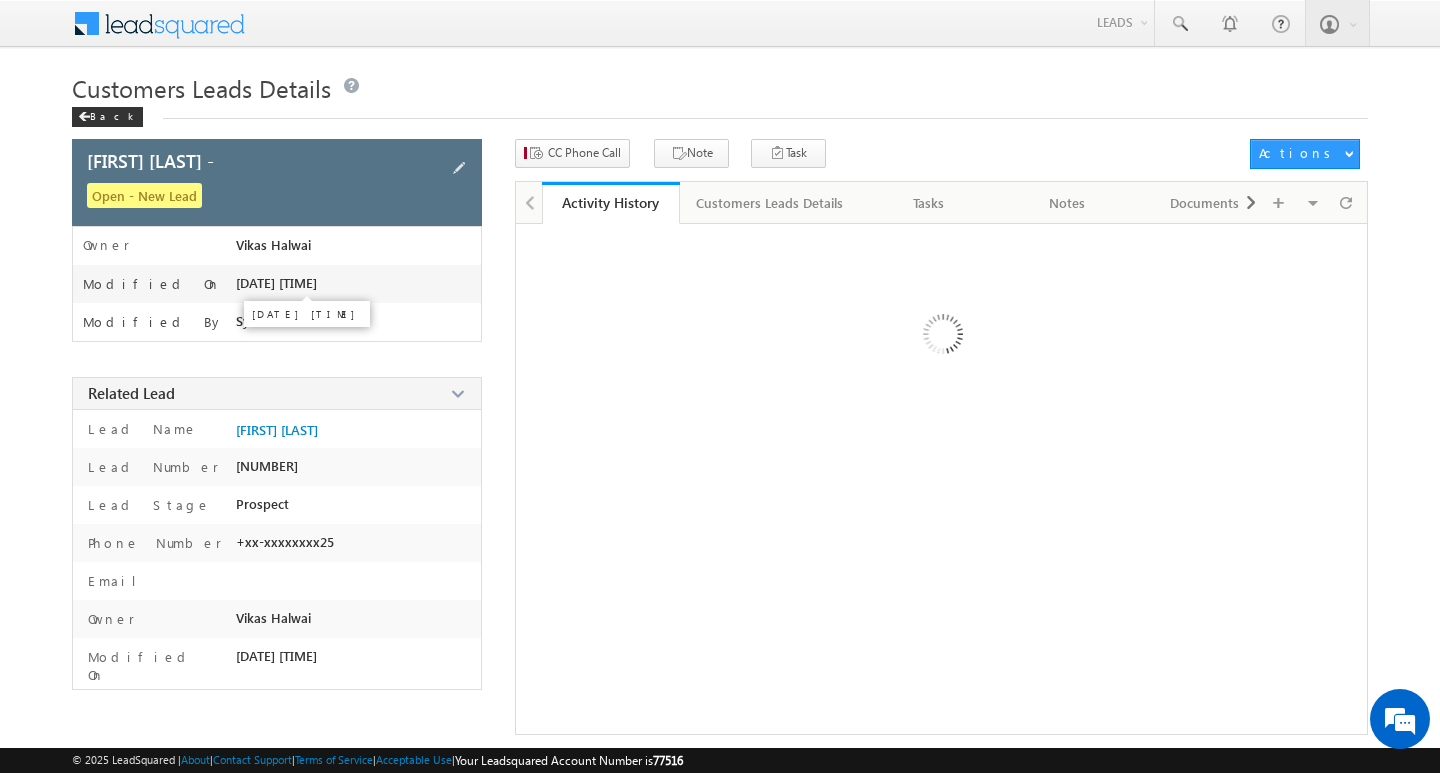 scroll, scrollTop: 0, scrollLeft: 0, axis: both 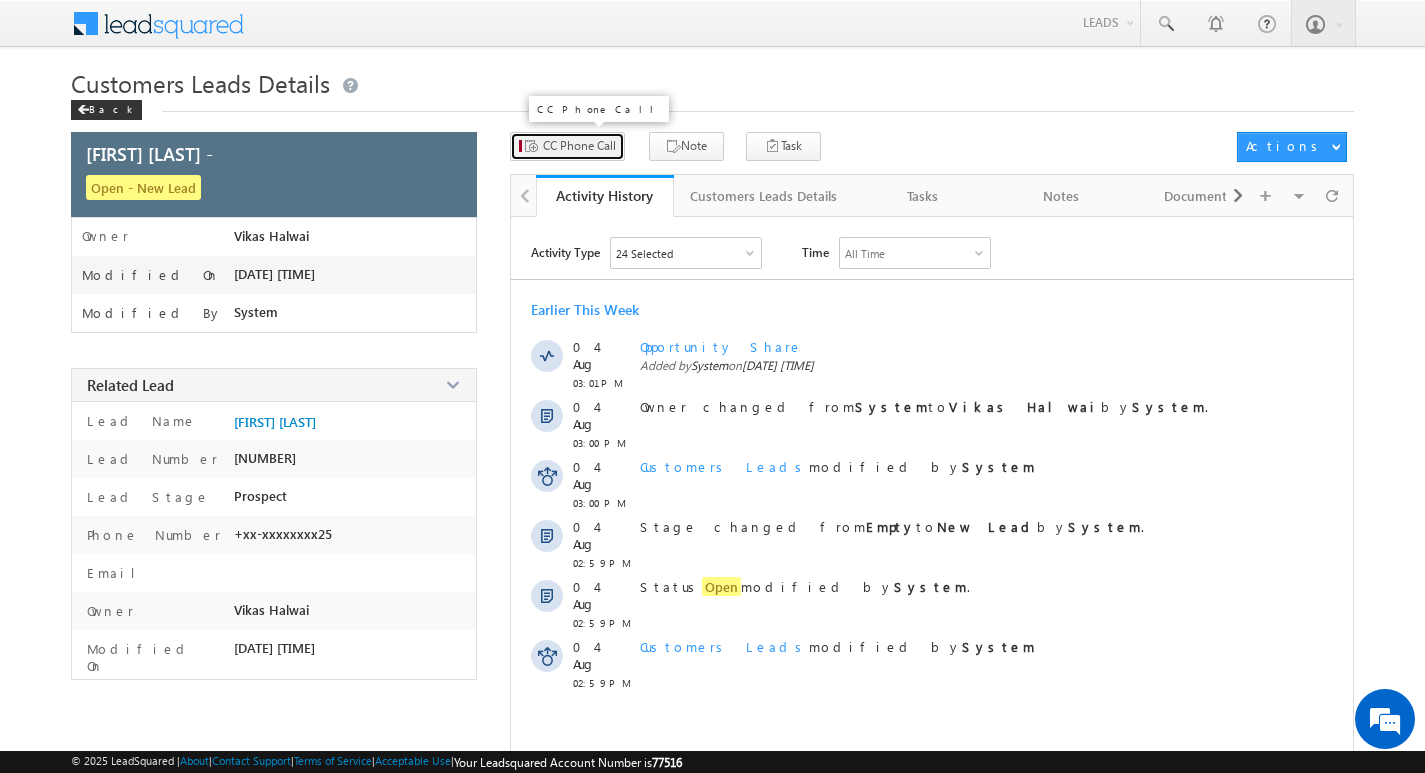 click on "CC Phone Call" at bounding box center (579, 146) 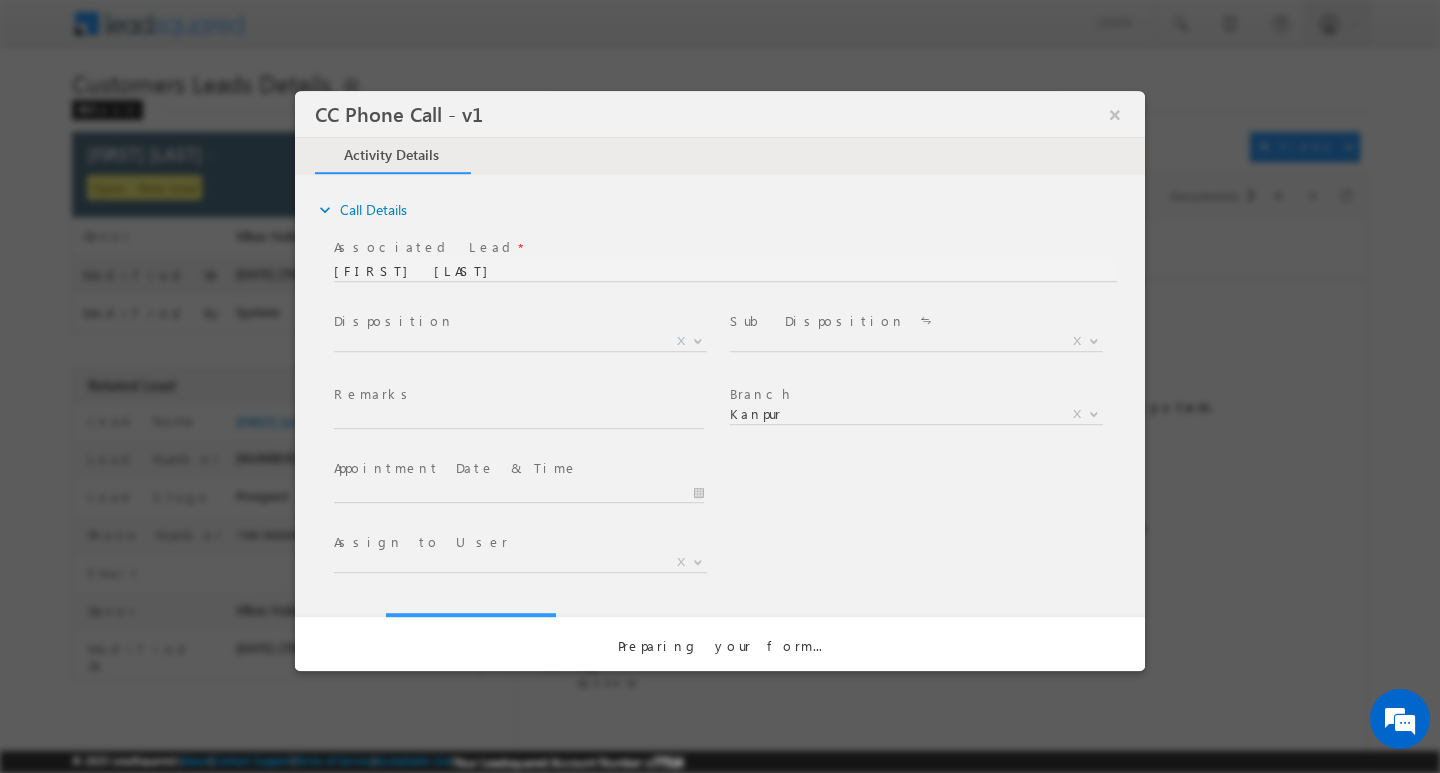scroll, scrollTop: 0, scrollLeft: 0, axis: both 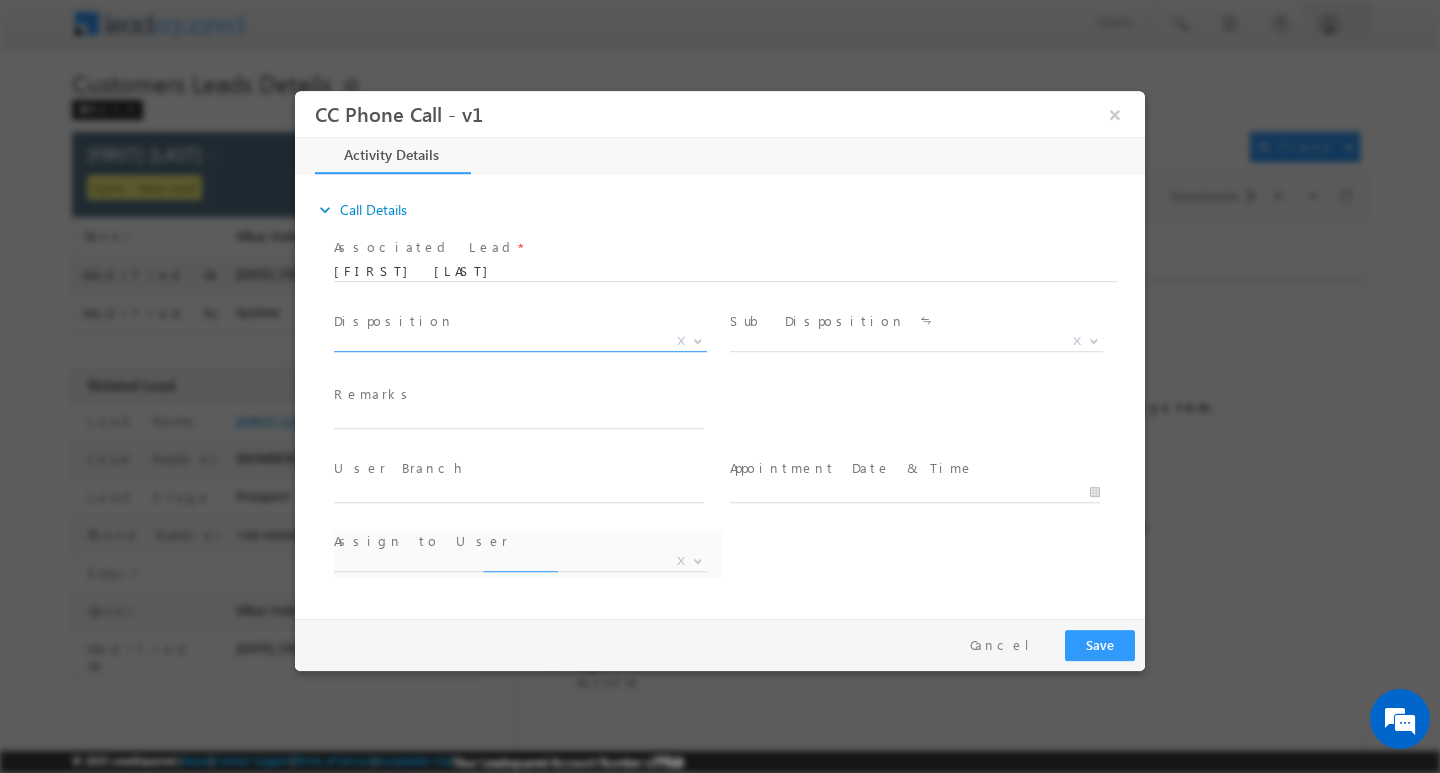 click at bounding box center [698, 339] 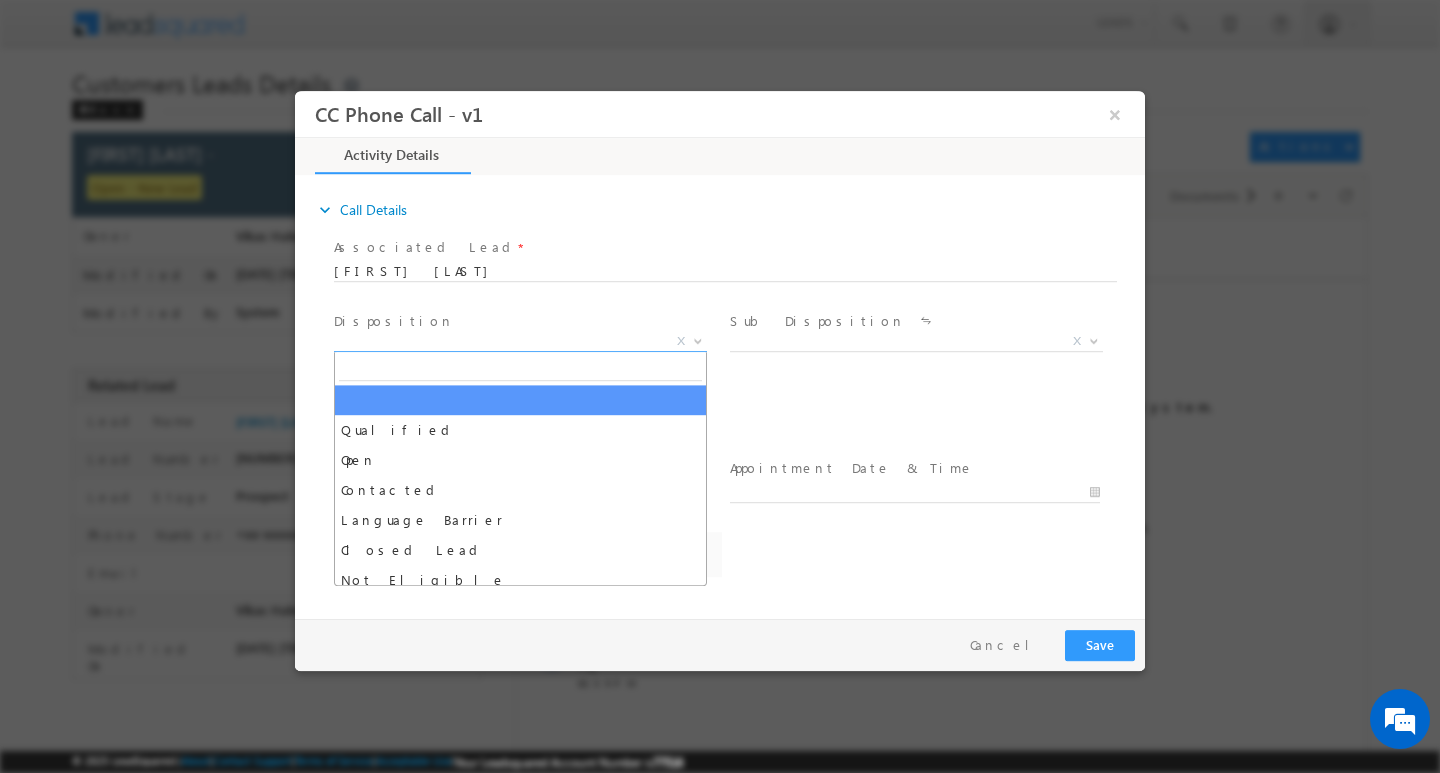 select on "[EMAIL]" 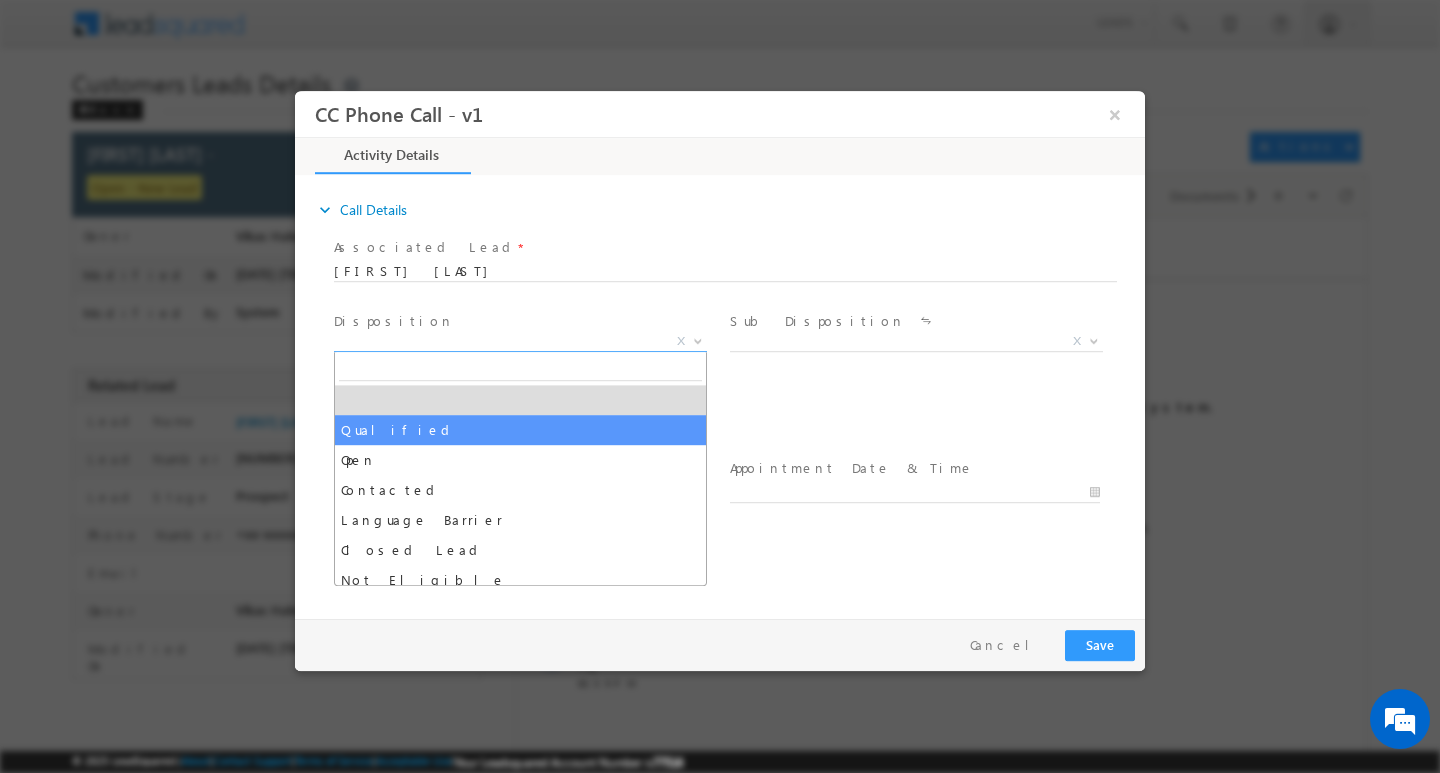 select on "Qualified" 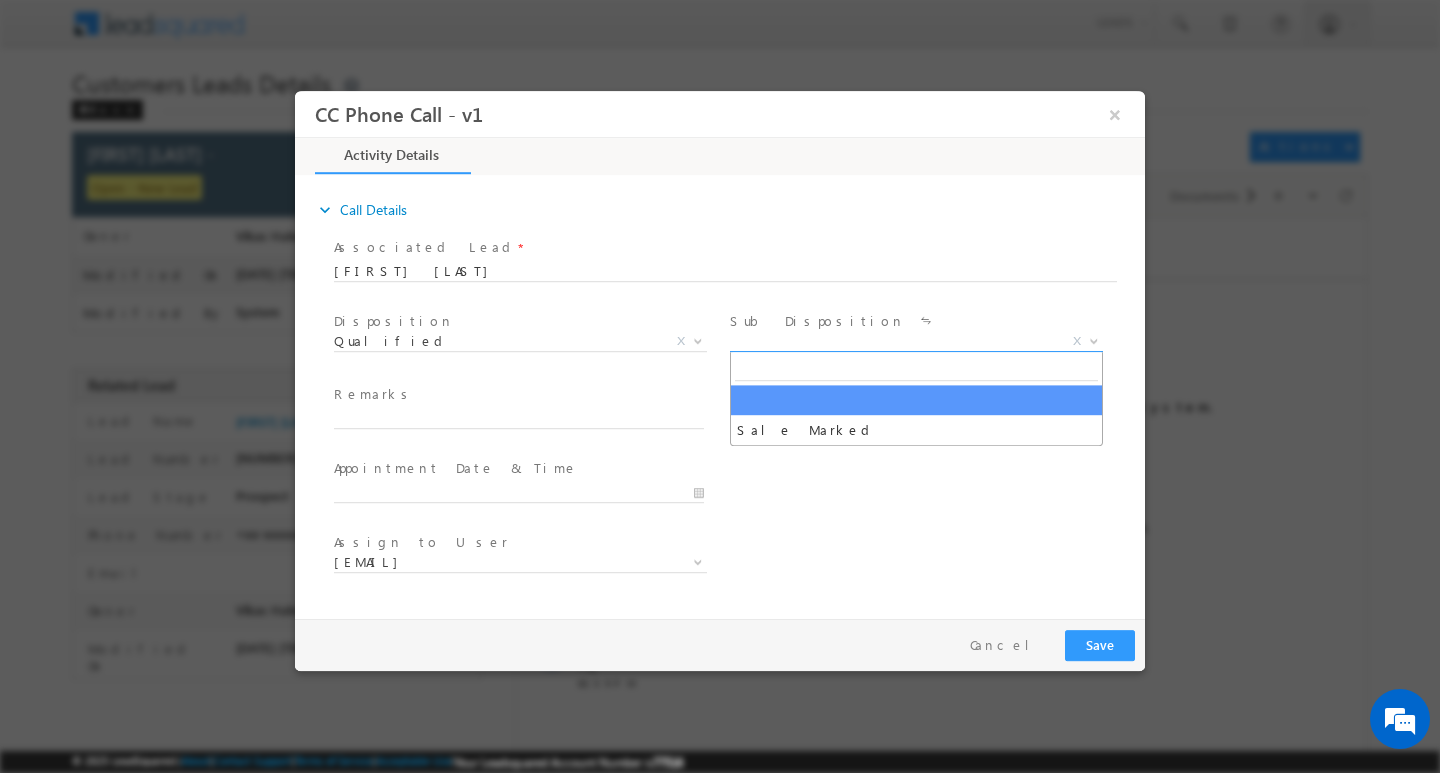 click at bounding box center [1092, 340] 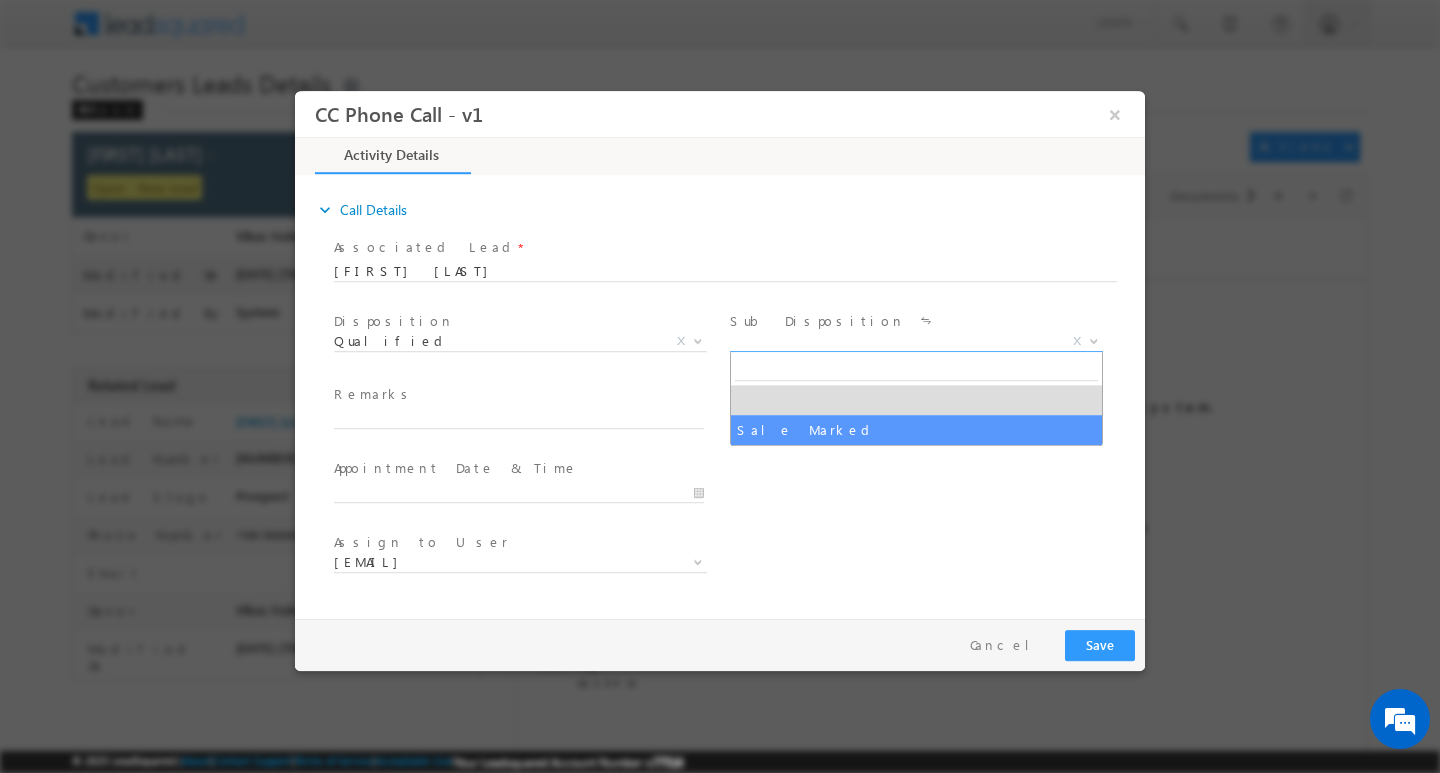 select on "Sale Marked" 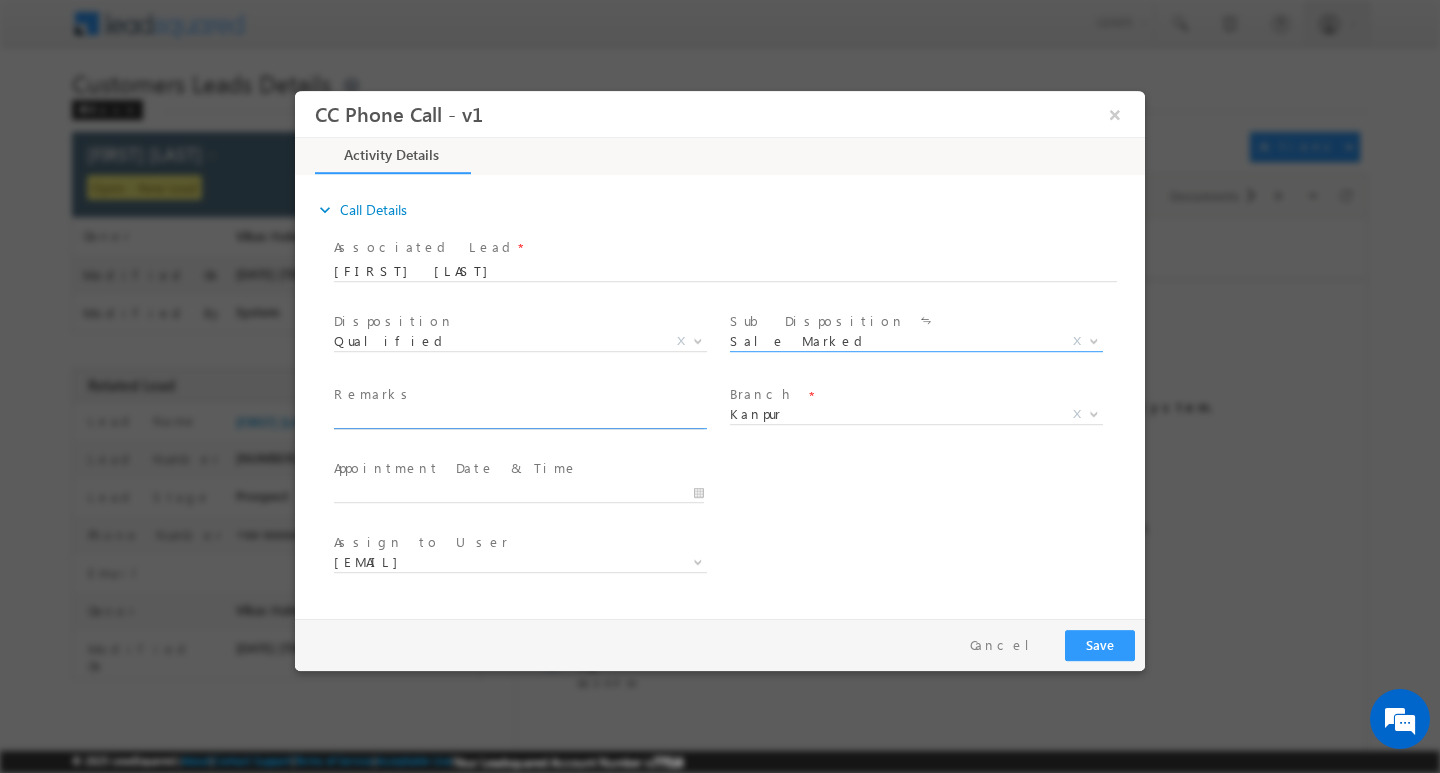 click at bounding box center [519, 418] 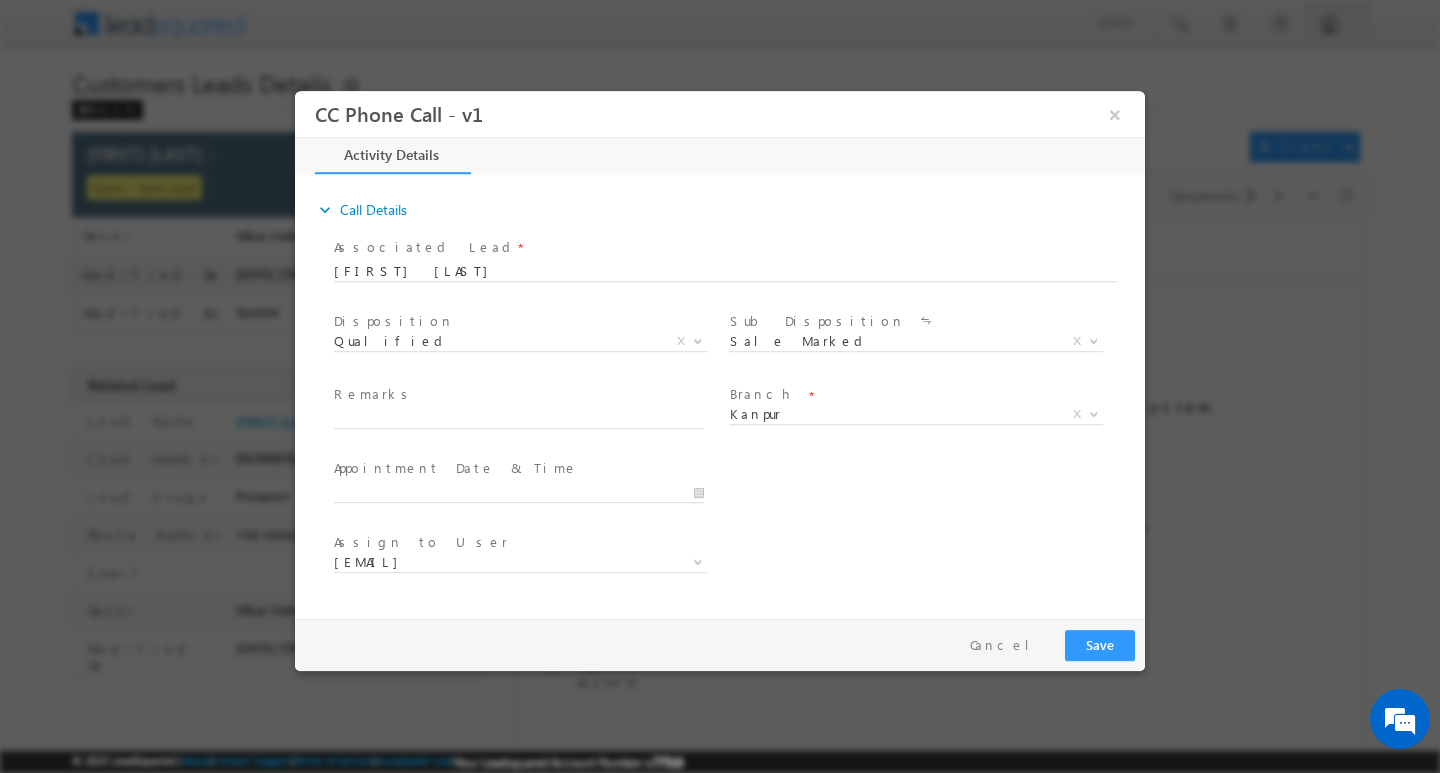 scroll, scrollTop: 0, scrollLeft: 0, axis: both 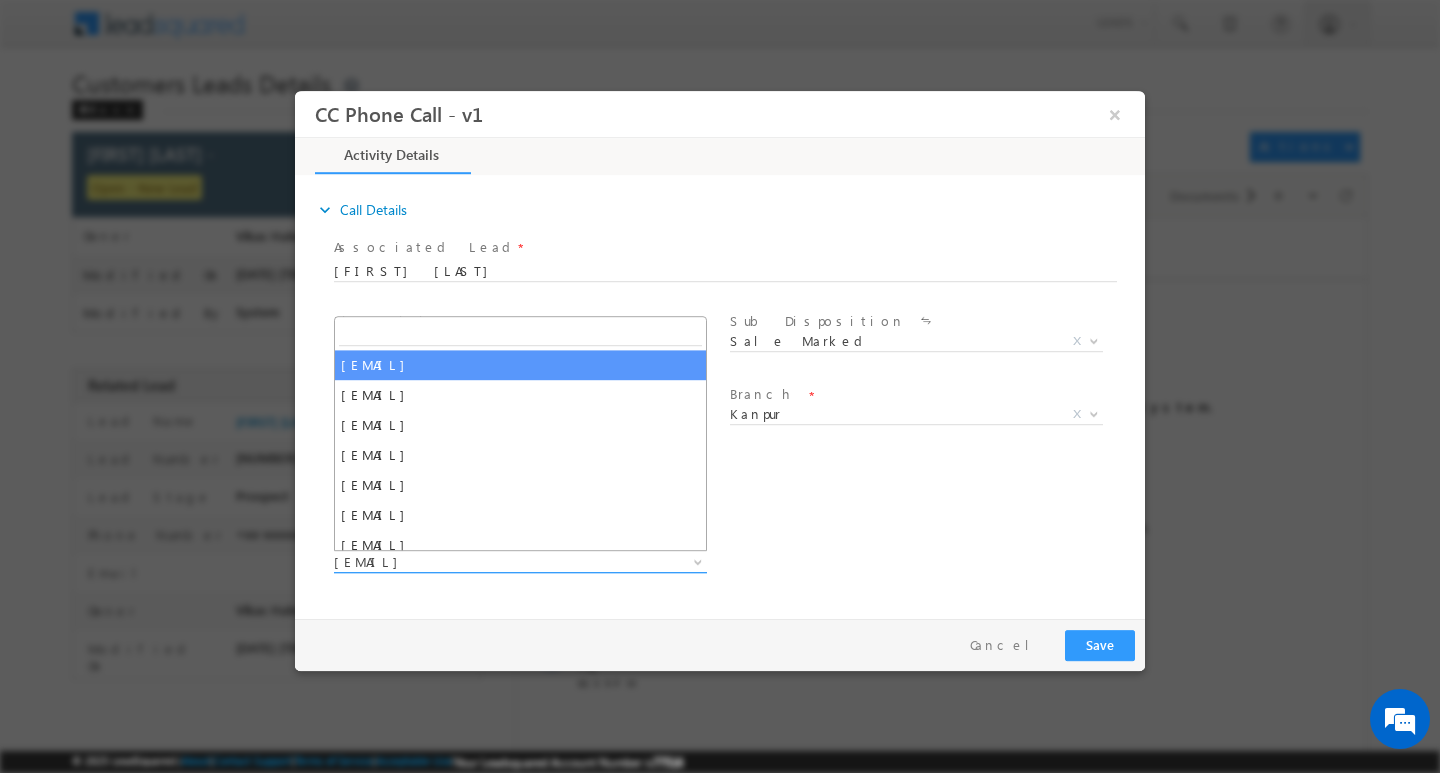 click at bounding box center [698, 560] 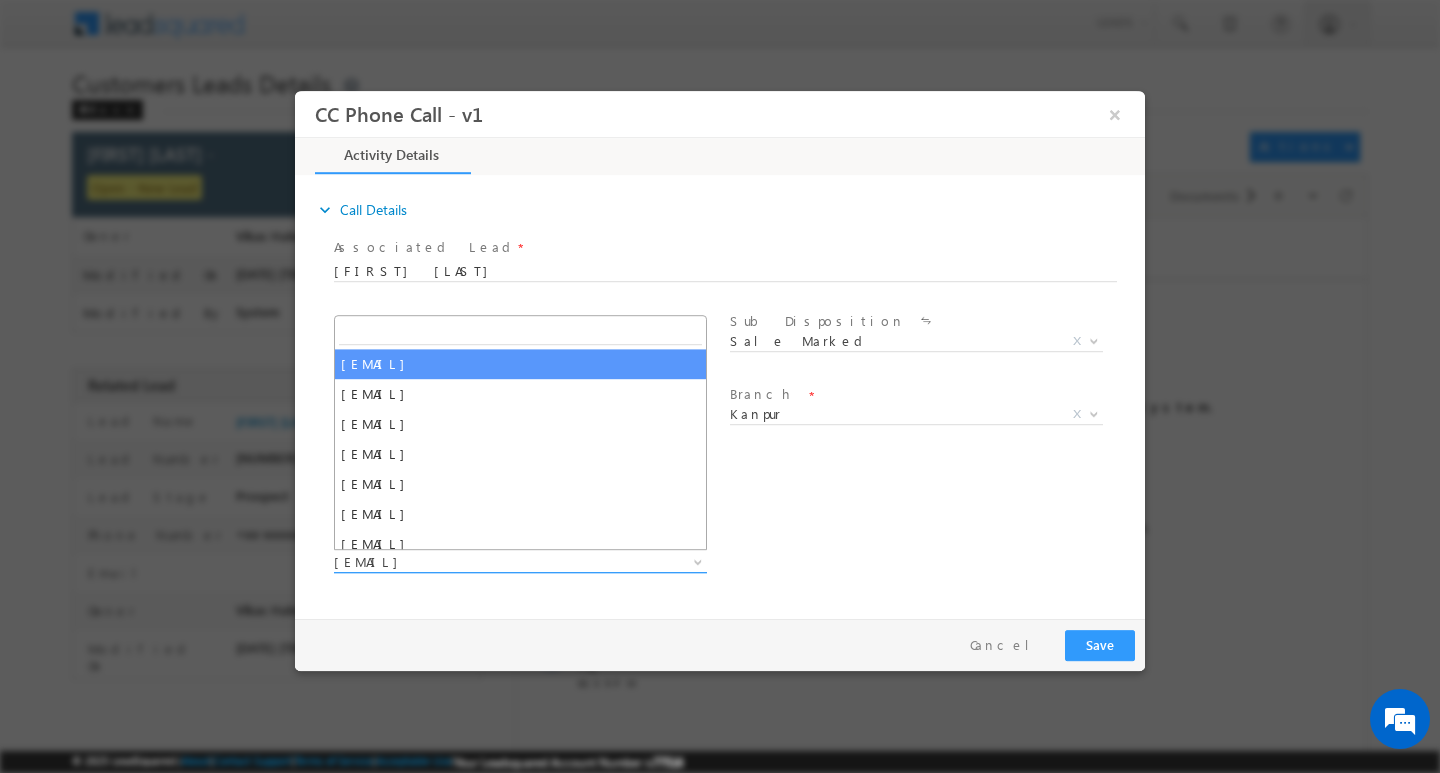 click at bounding box center (698, 560) 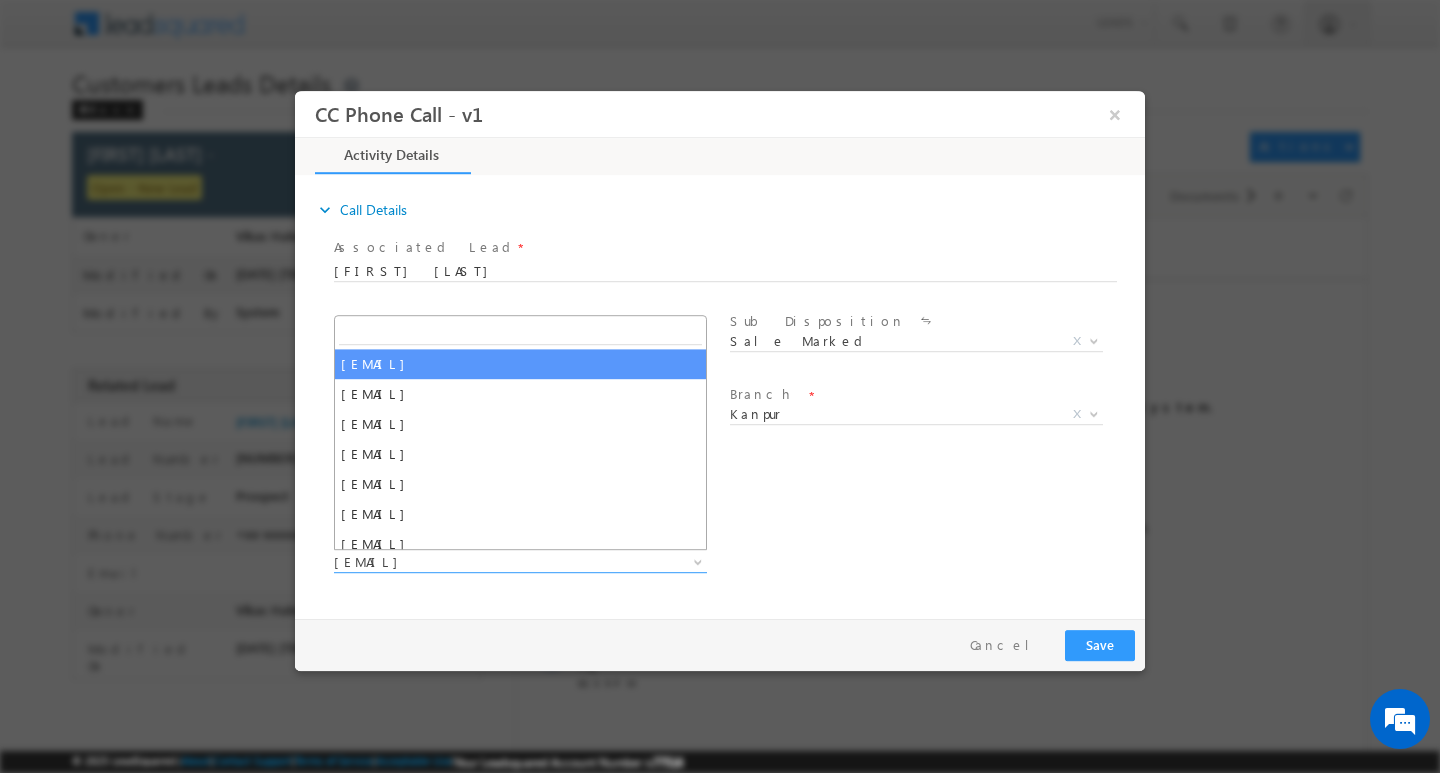 click at bounding box center (520, 331) 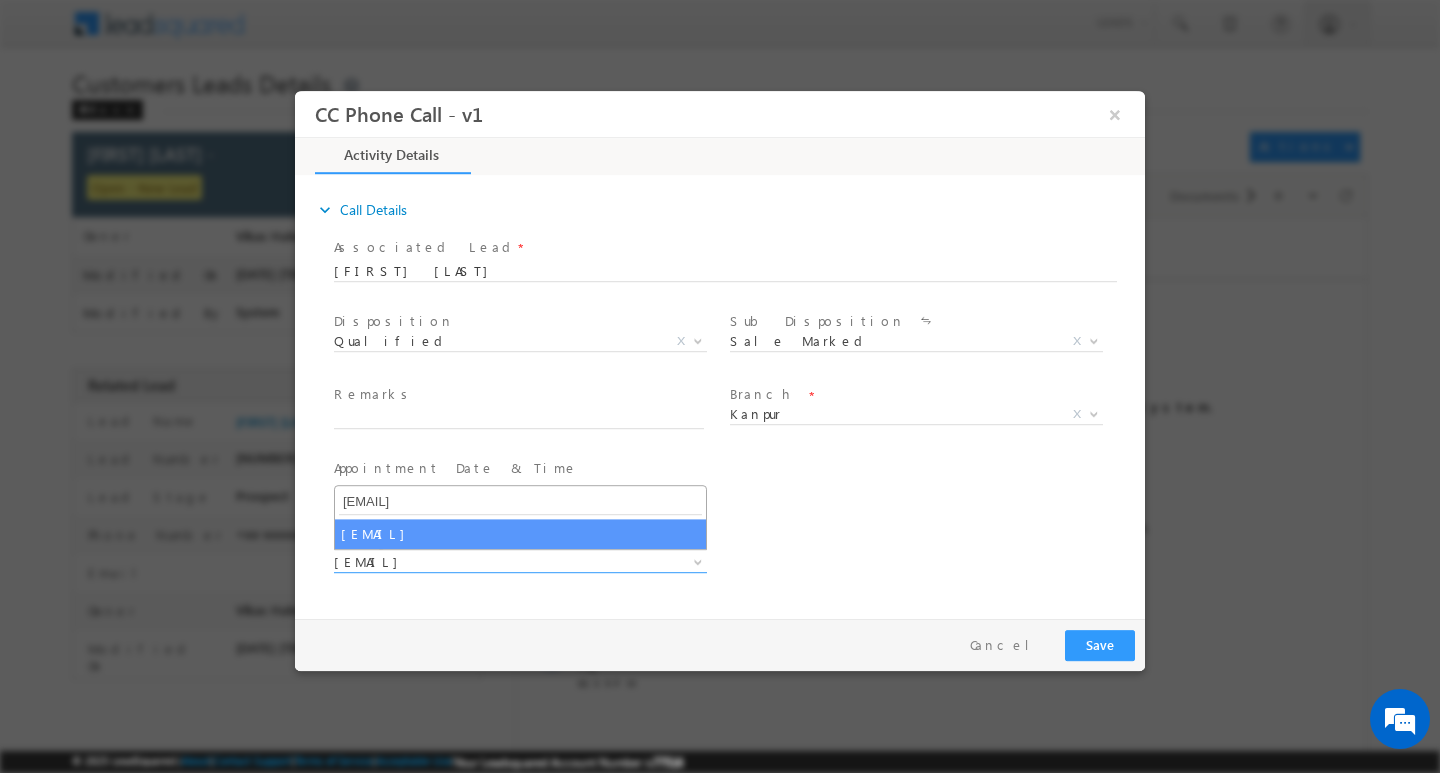 type on "[EMAIL]" 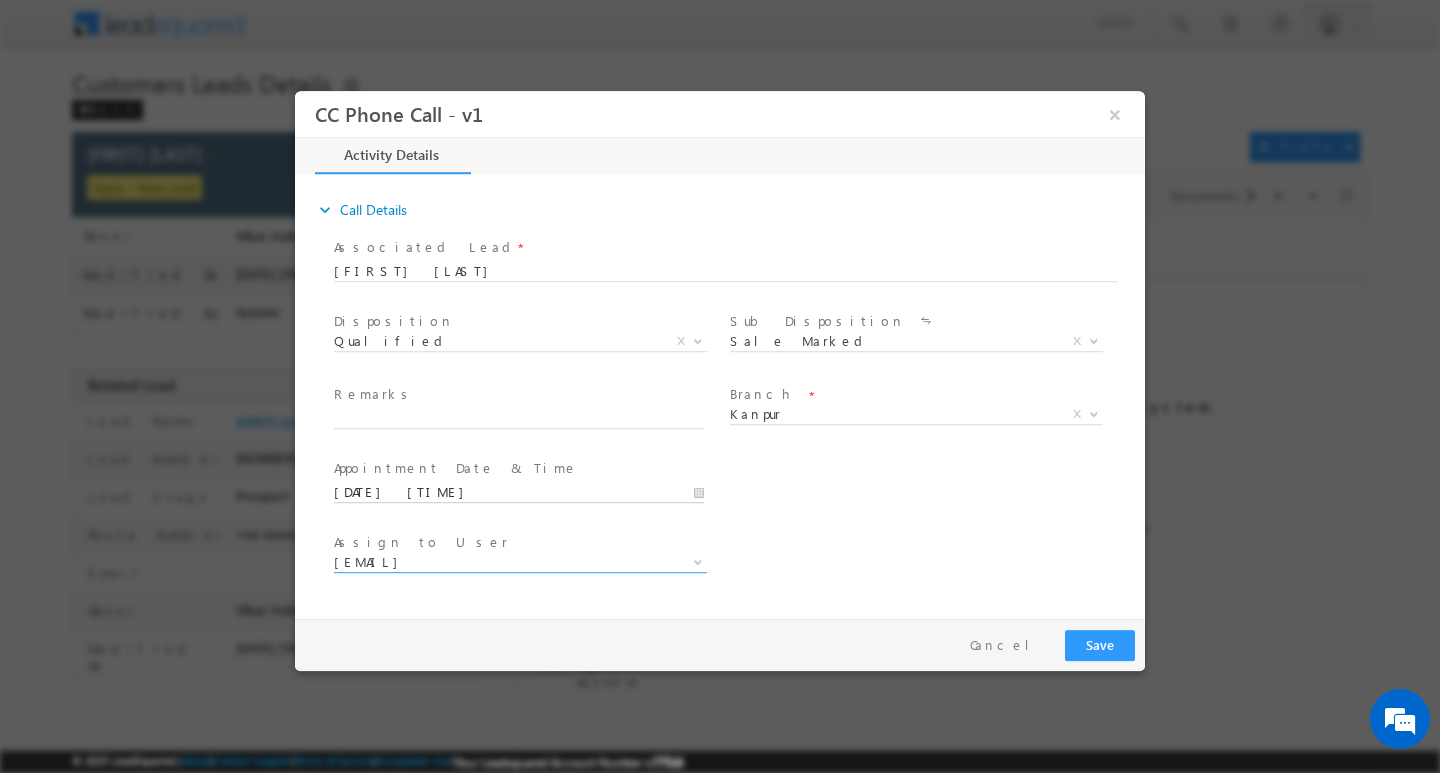 click on "[DATE] [TIME]" at bounding box center (519, 492) 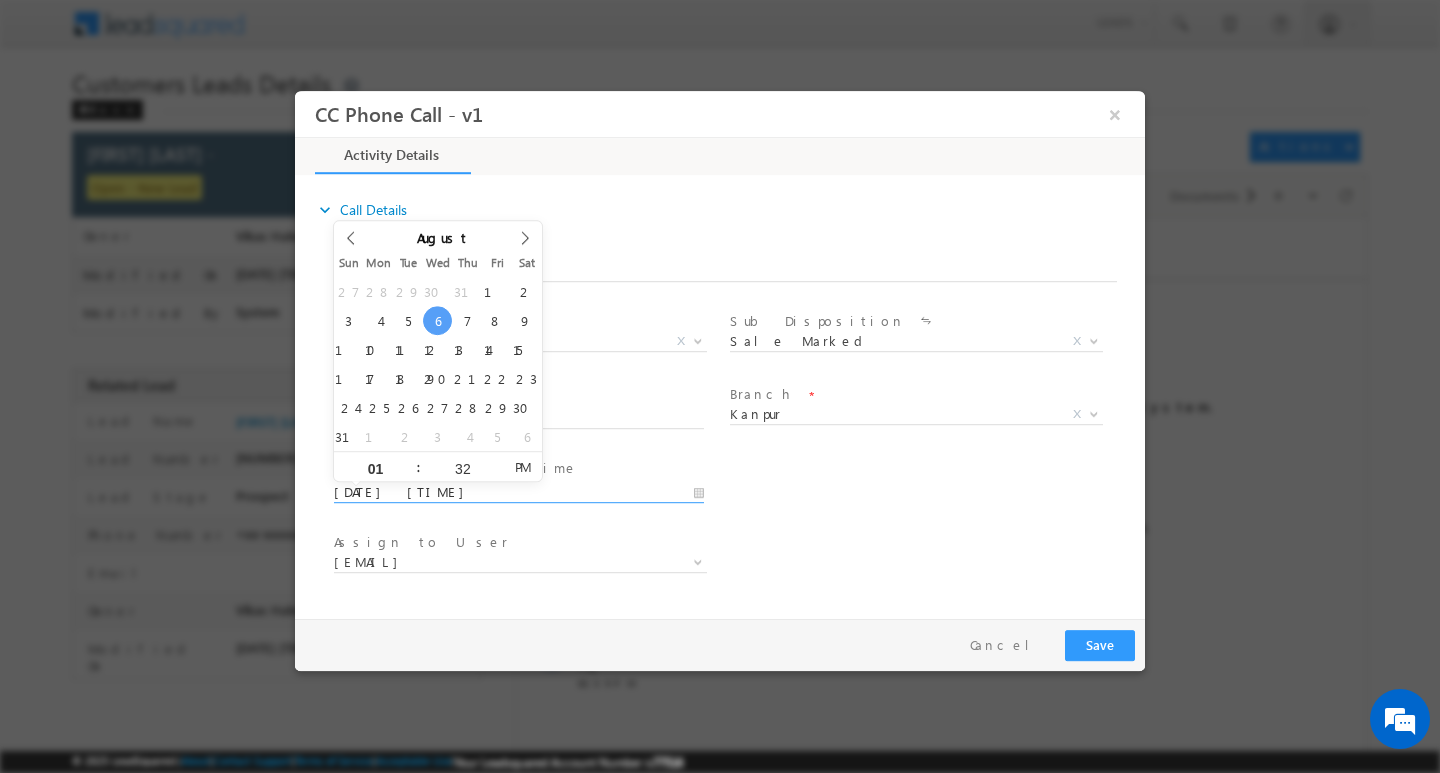 click on "[DATE] [TIME]" at bounding box center (519, 492) 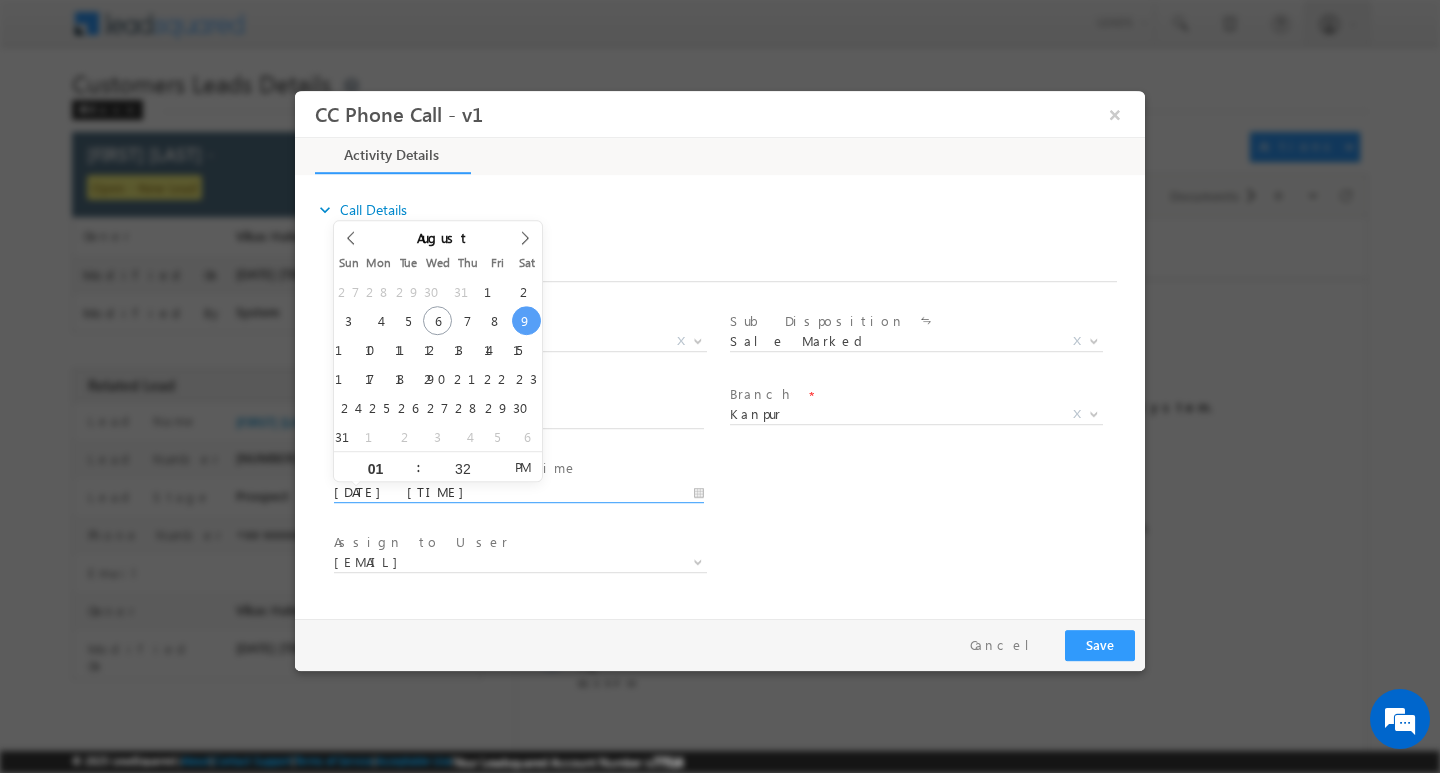 click on "[DATE] [TIME]" at bounding box center [519, 492] 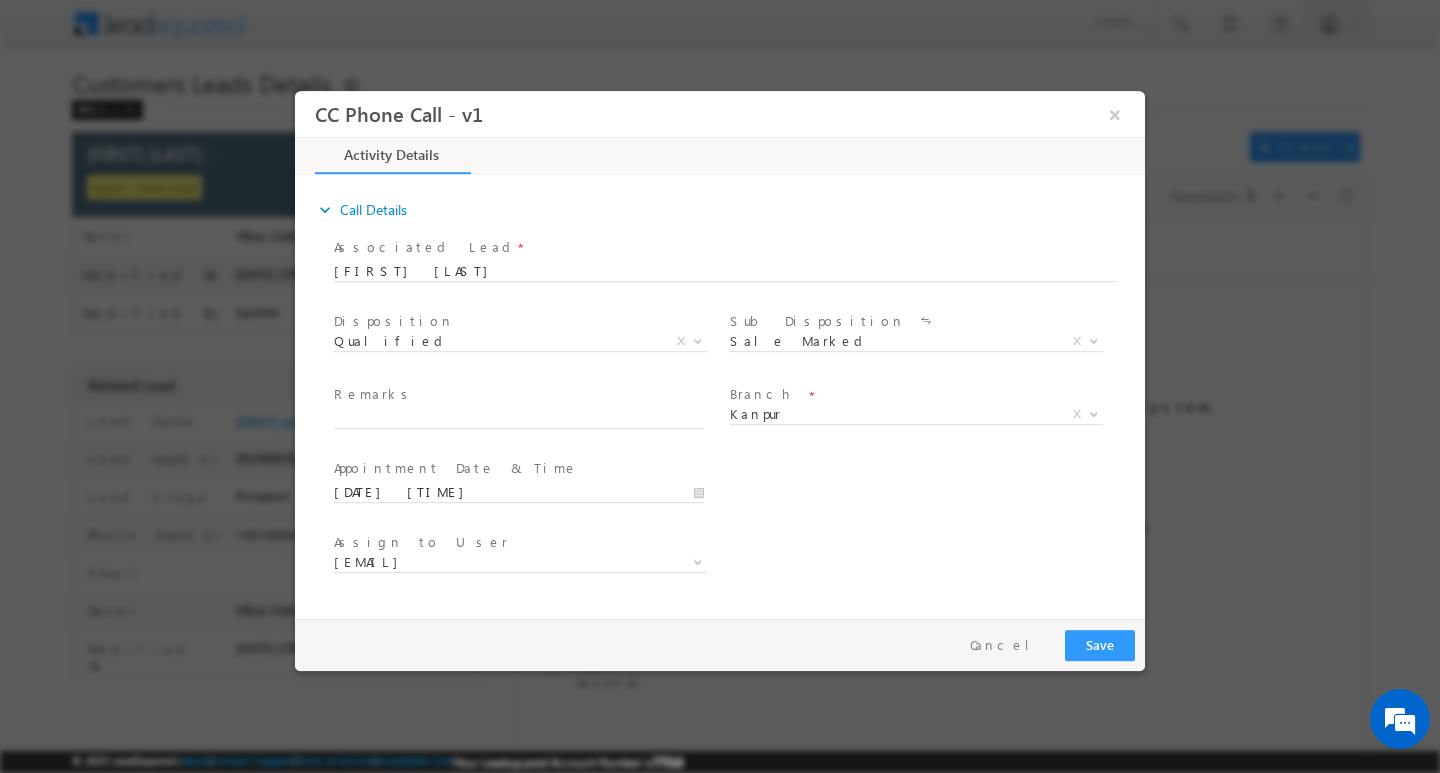 click on "Assign to User
*" at bounding box center [518, 542] 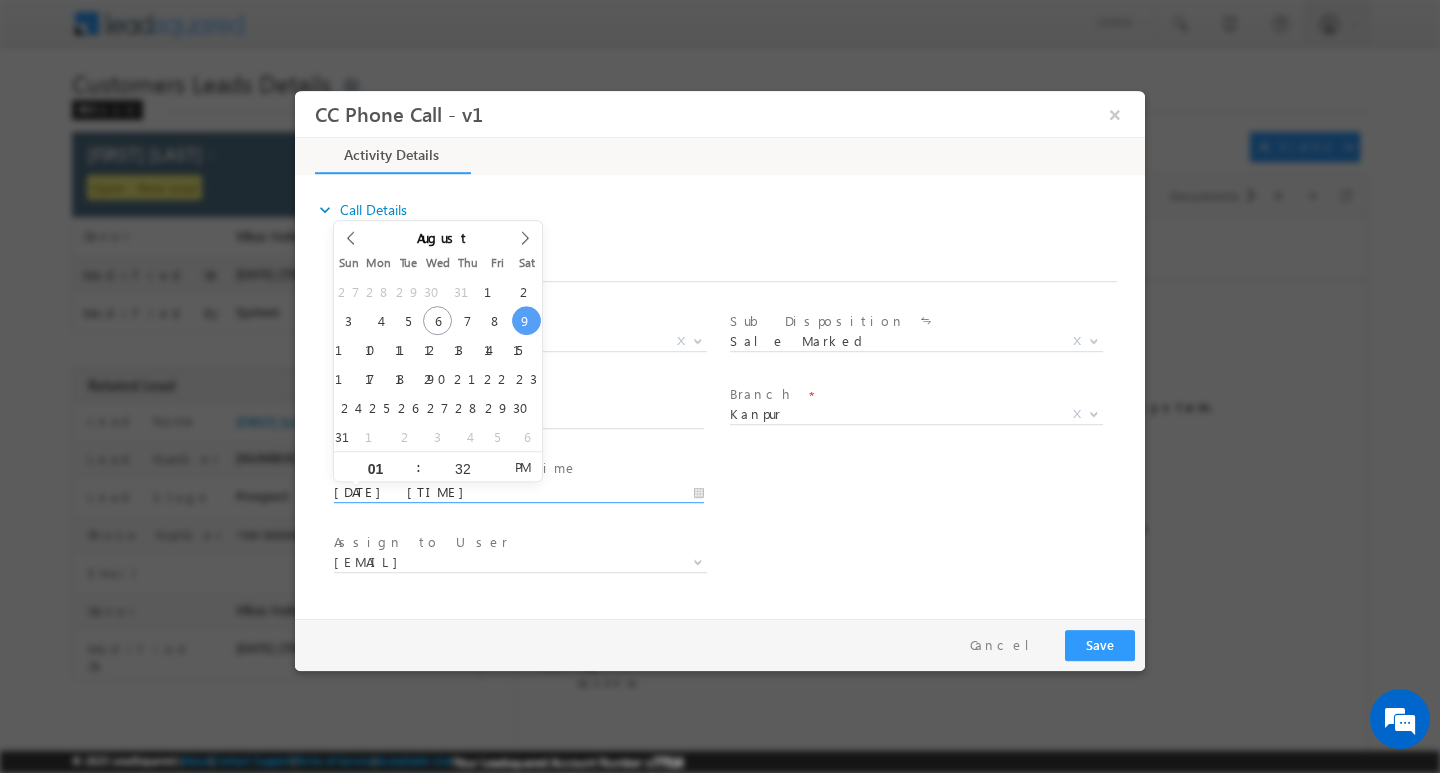 click on "[DATE] [TIME]" at bounding box center [519, 492] 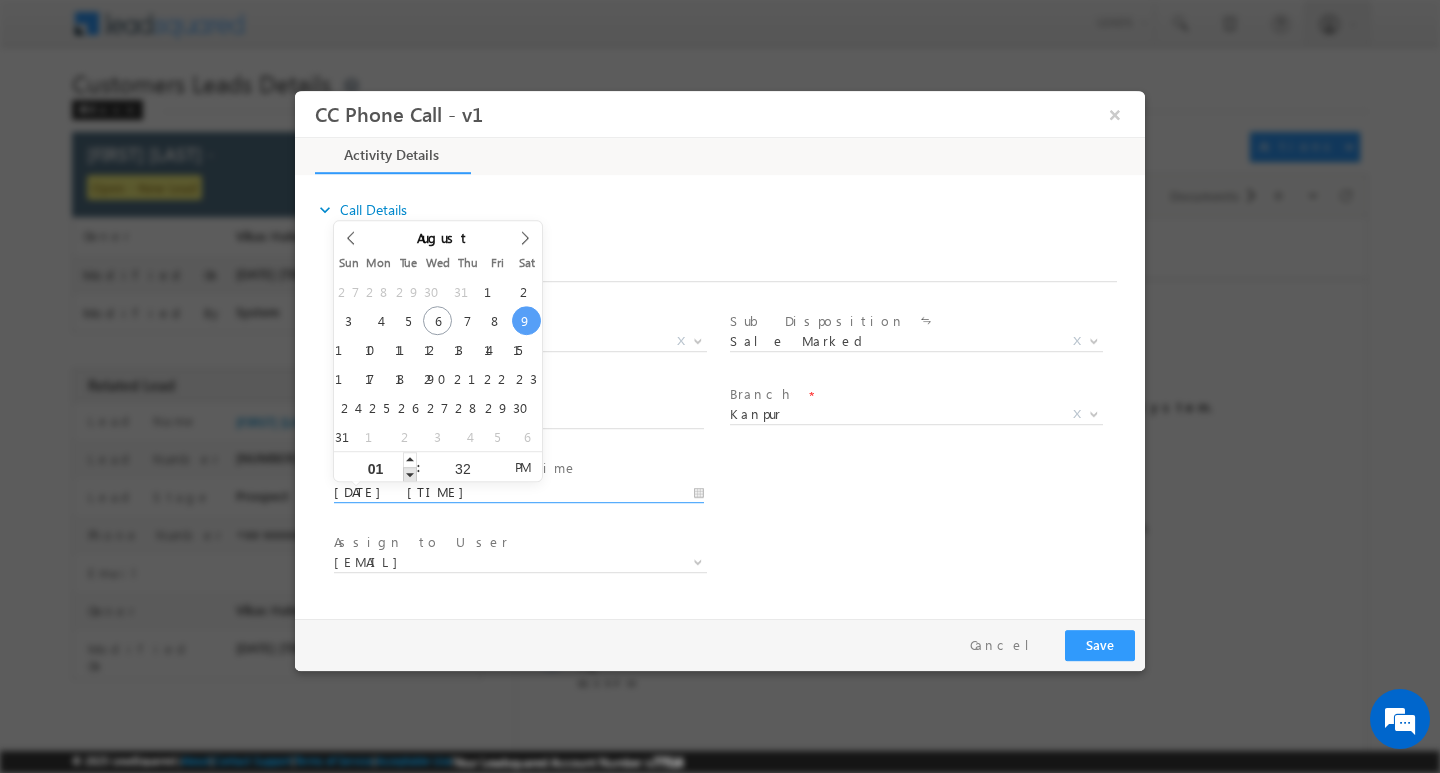 type on "[DATE] [TIME]" 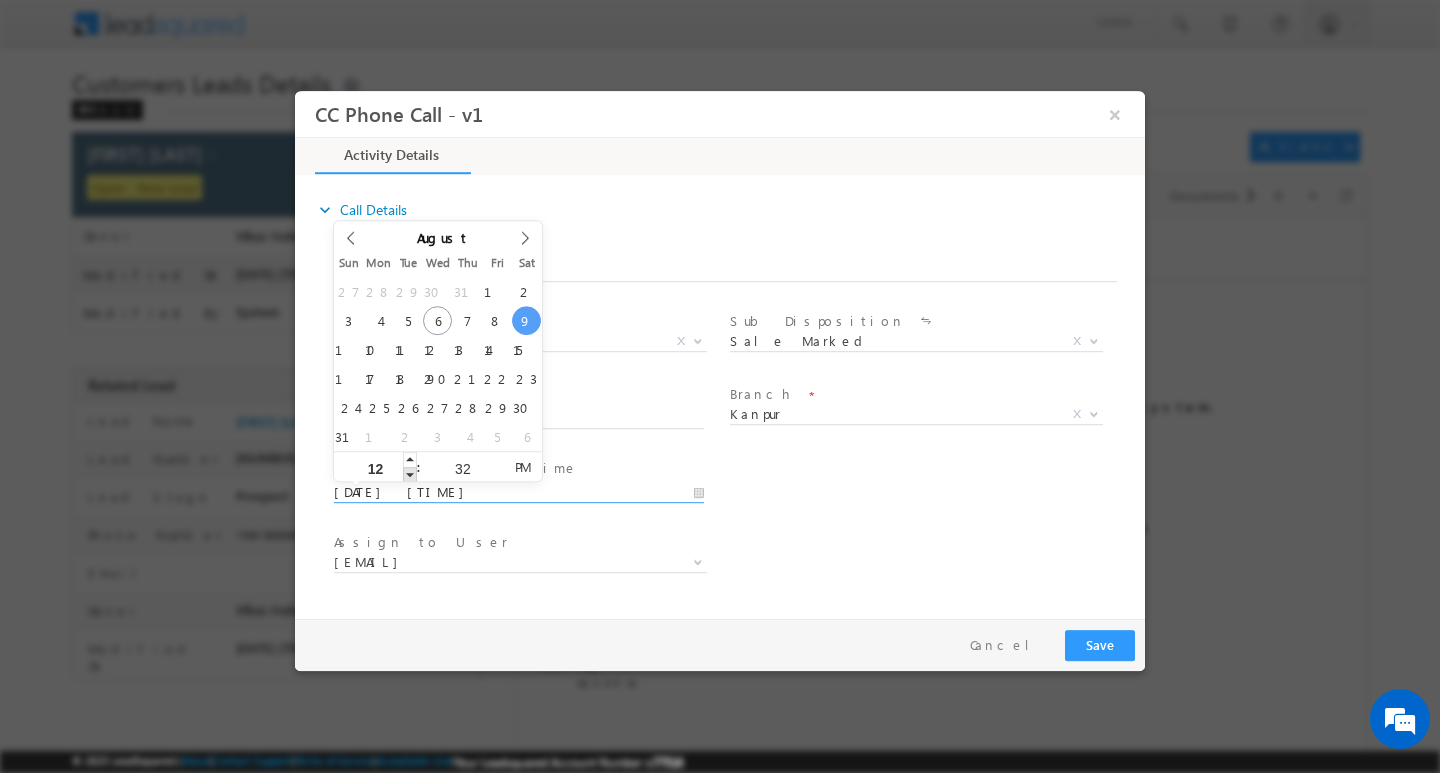 click at bounding box center [410, 473] 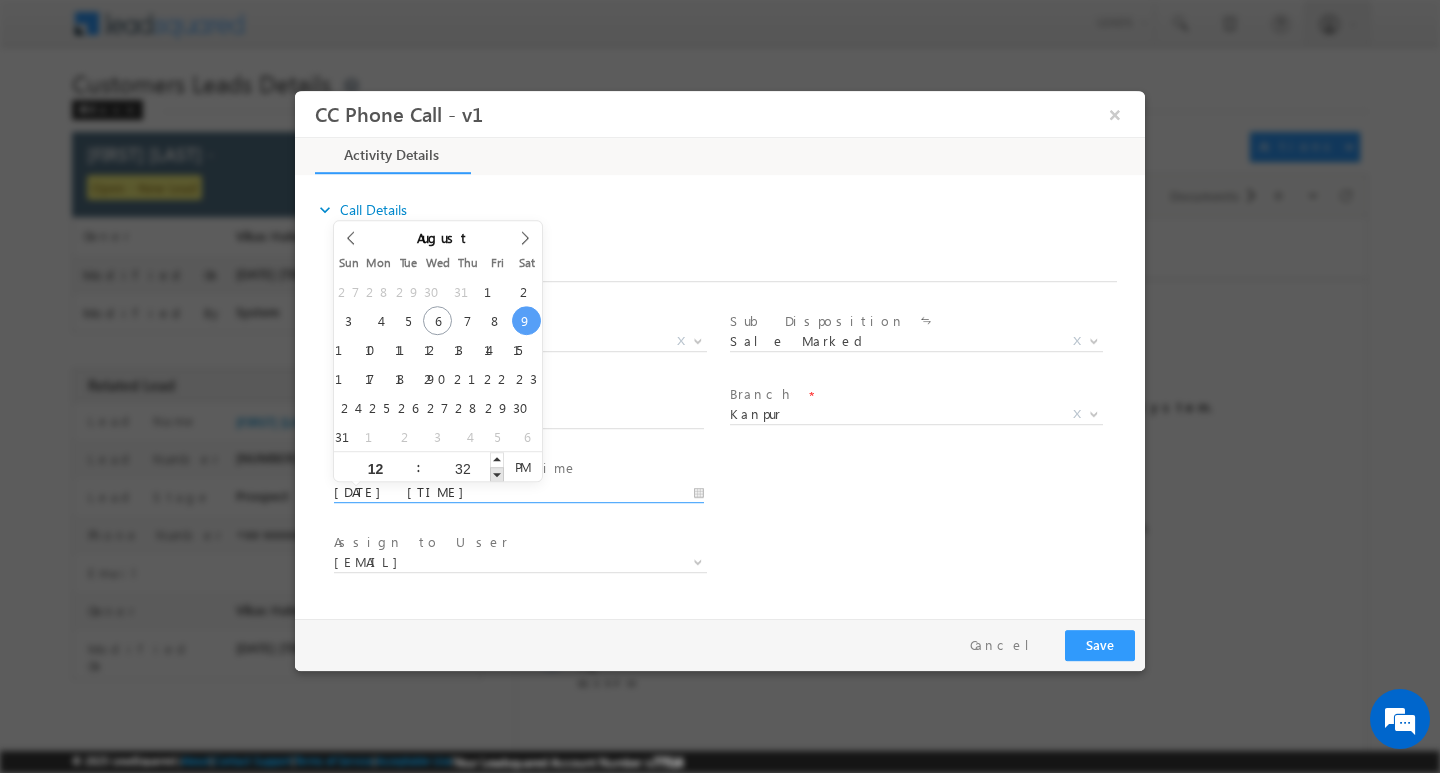type on "[DATE] [TIME]" 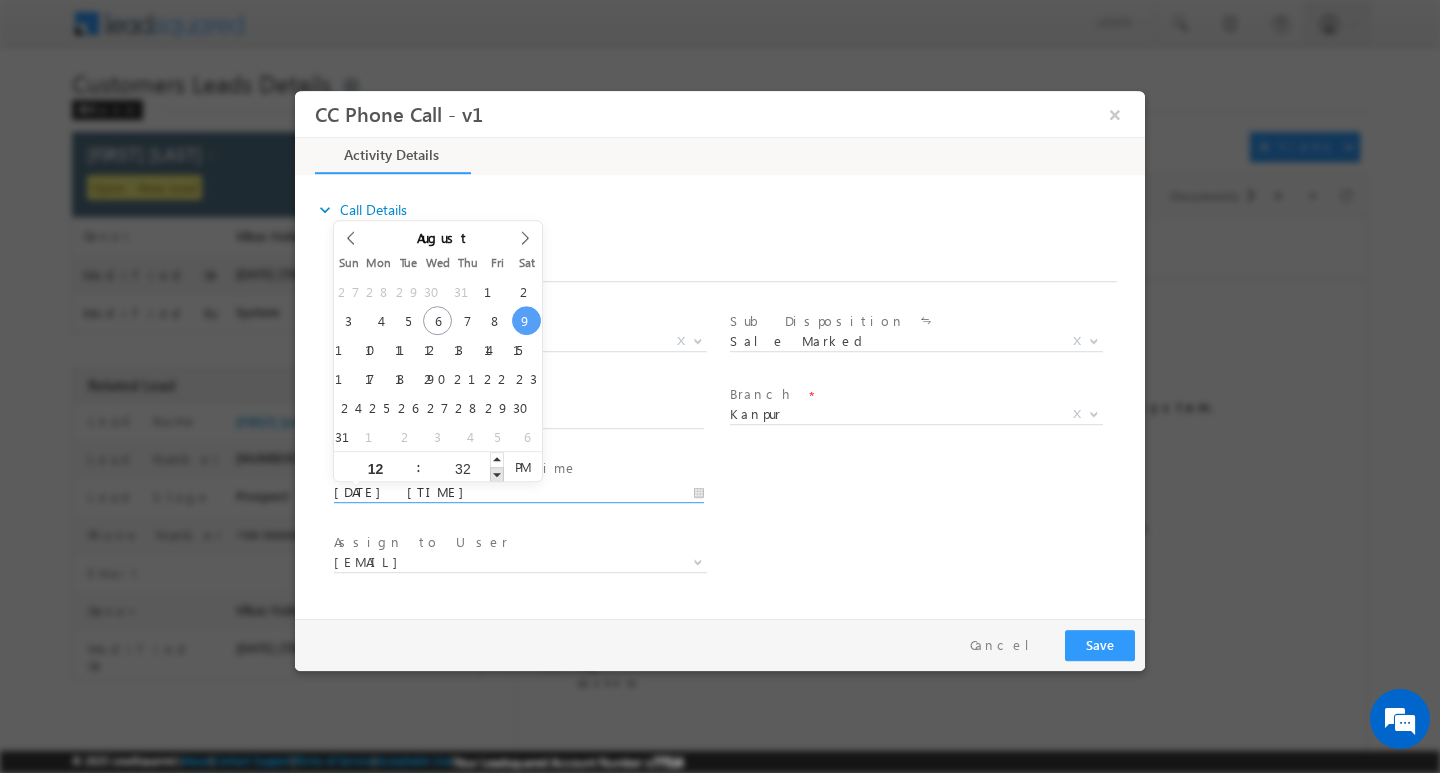 type on "31" 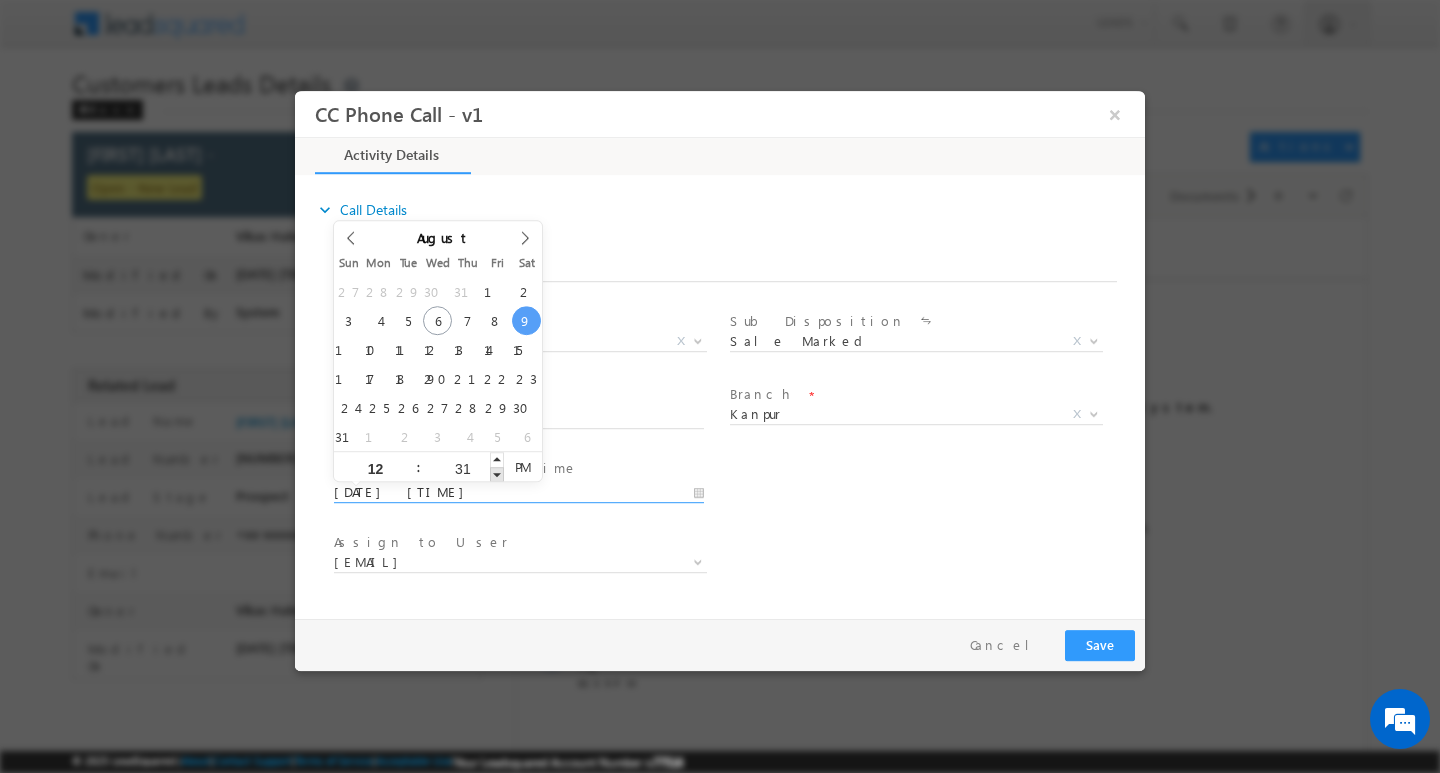 click at bounding box center [497, 473] 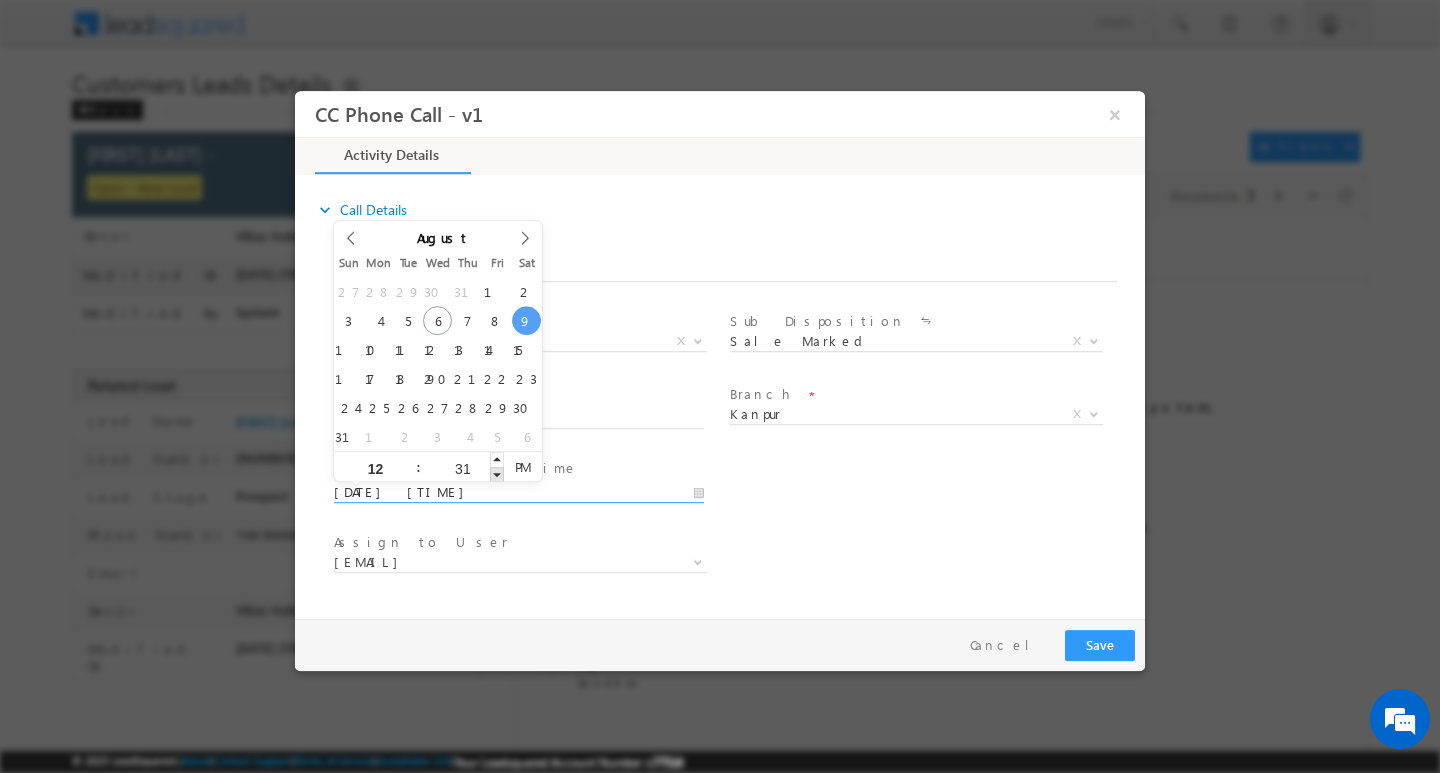 type on "[DATE] [TIME]" 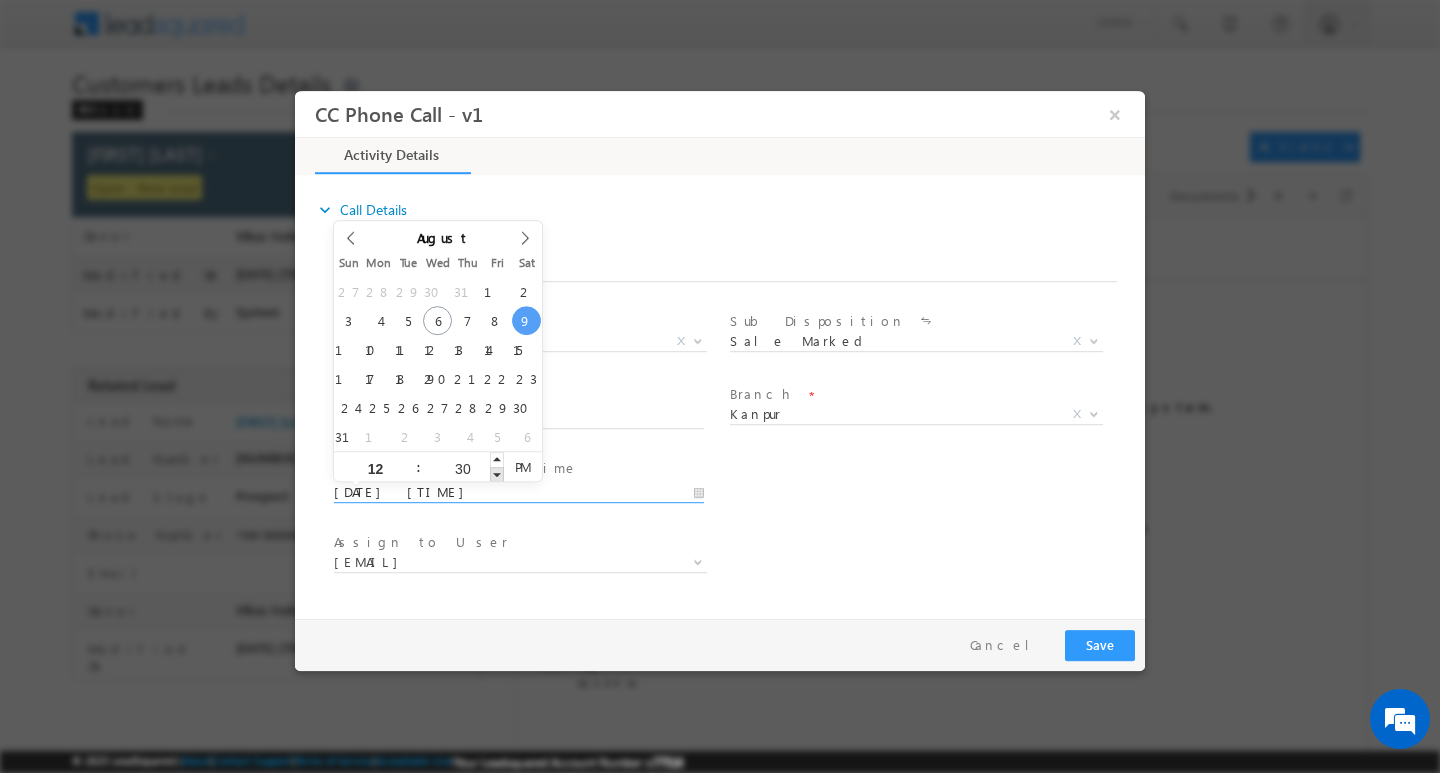 click at bounding box center [497, 473] 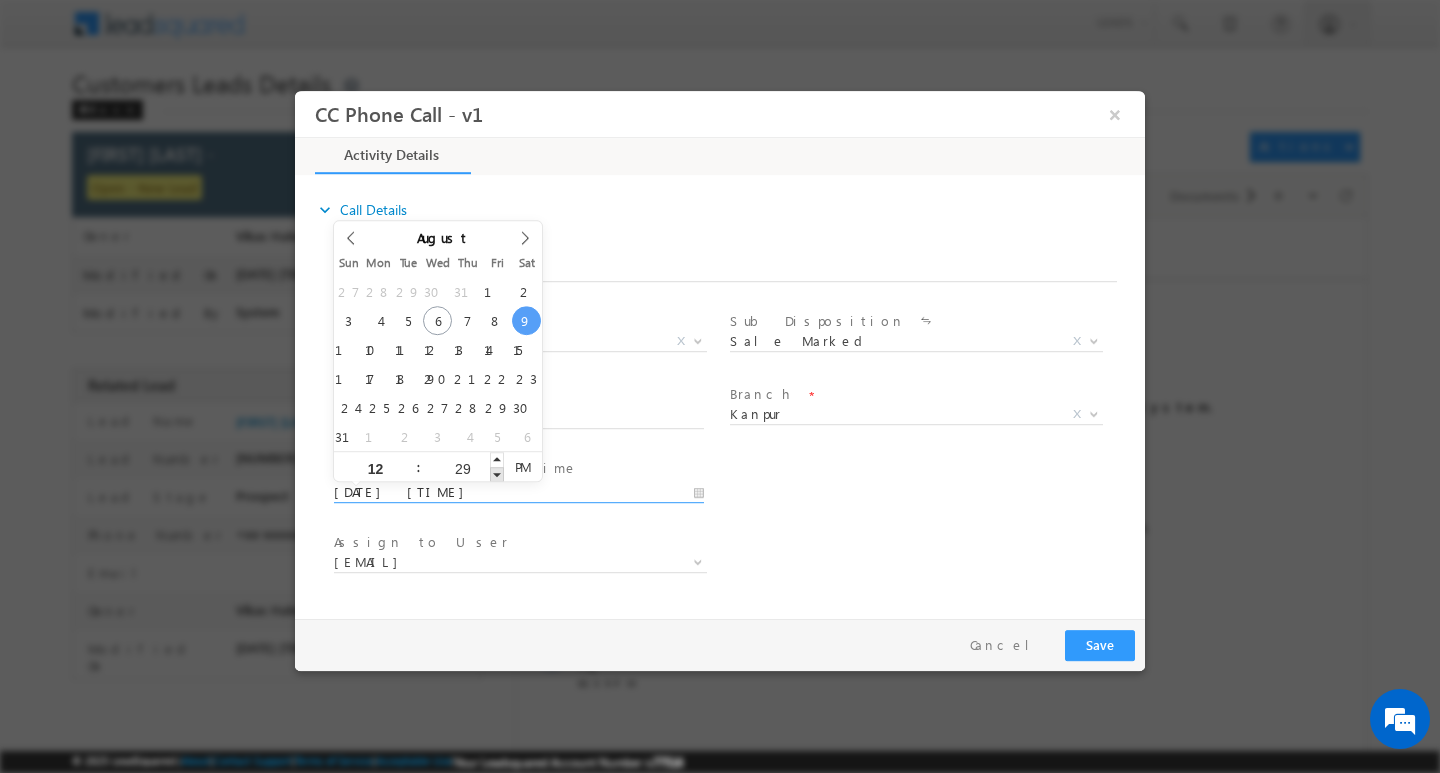 click at bounding box center (497, 473) 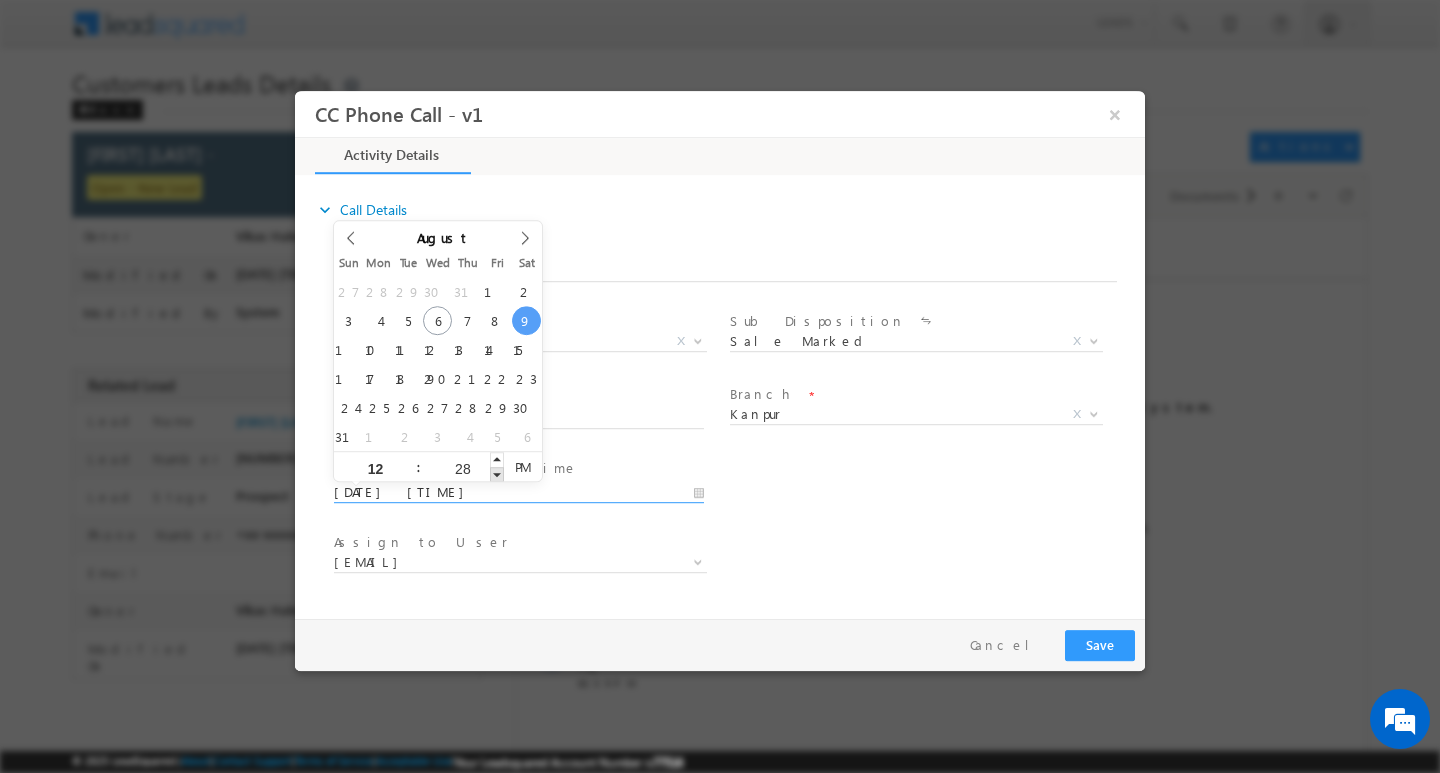 click at bounding box center [497, 473] 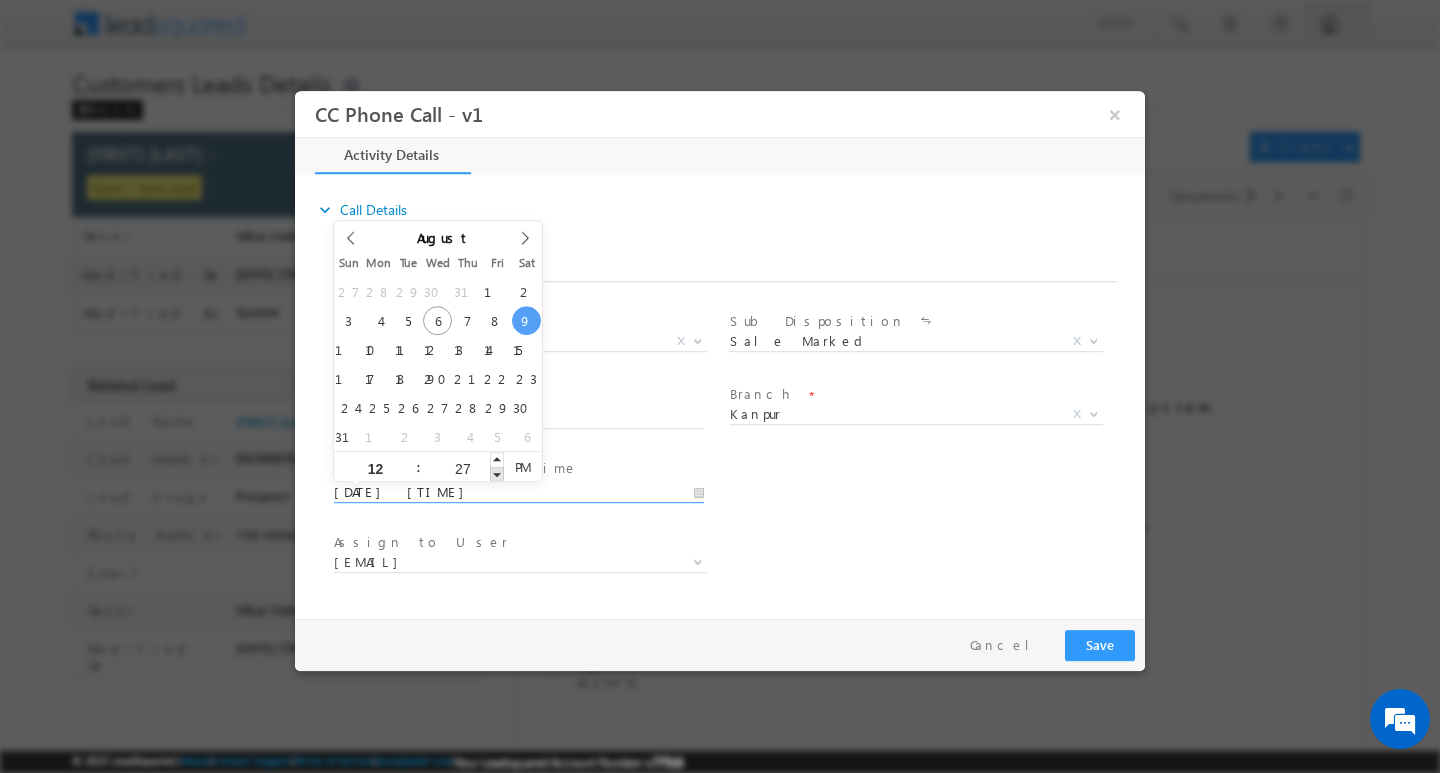 click at bounding box center [497, 473] 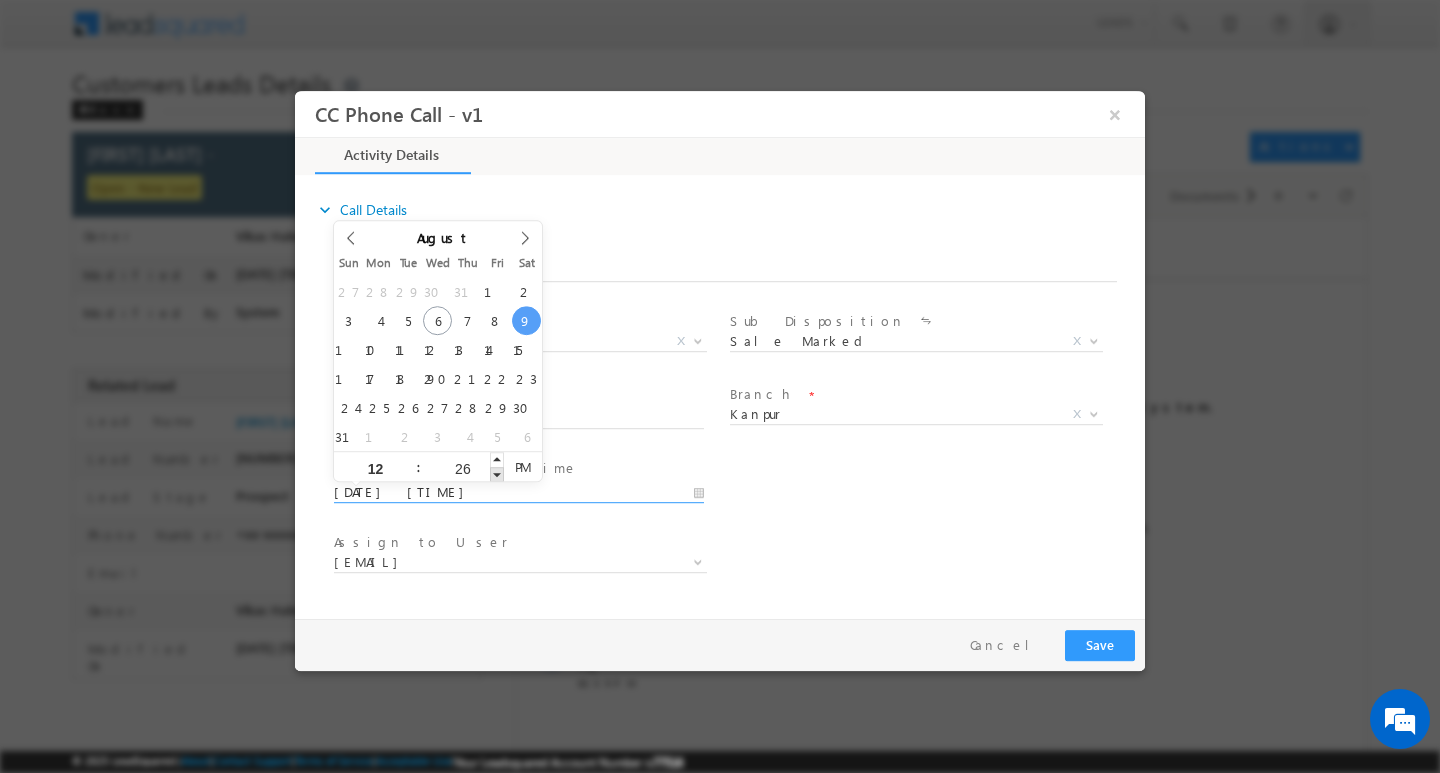 click at bounding box center (497, 473) 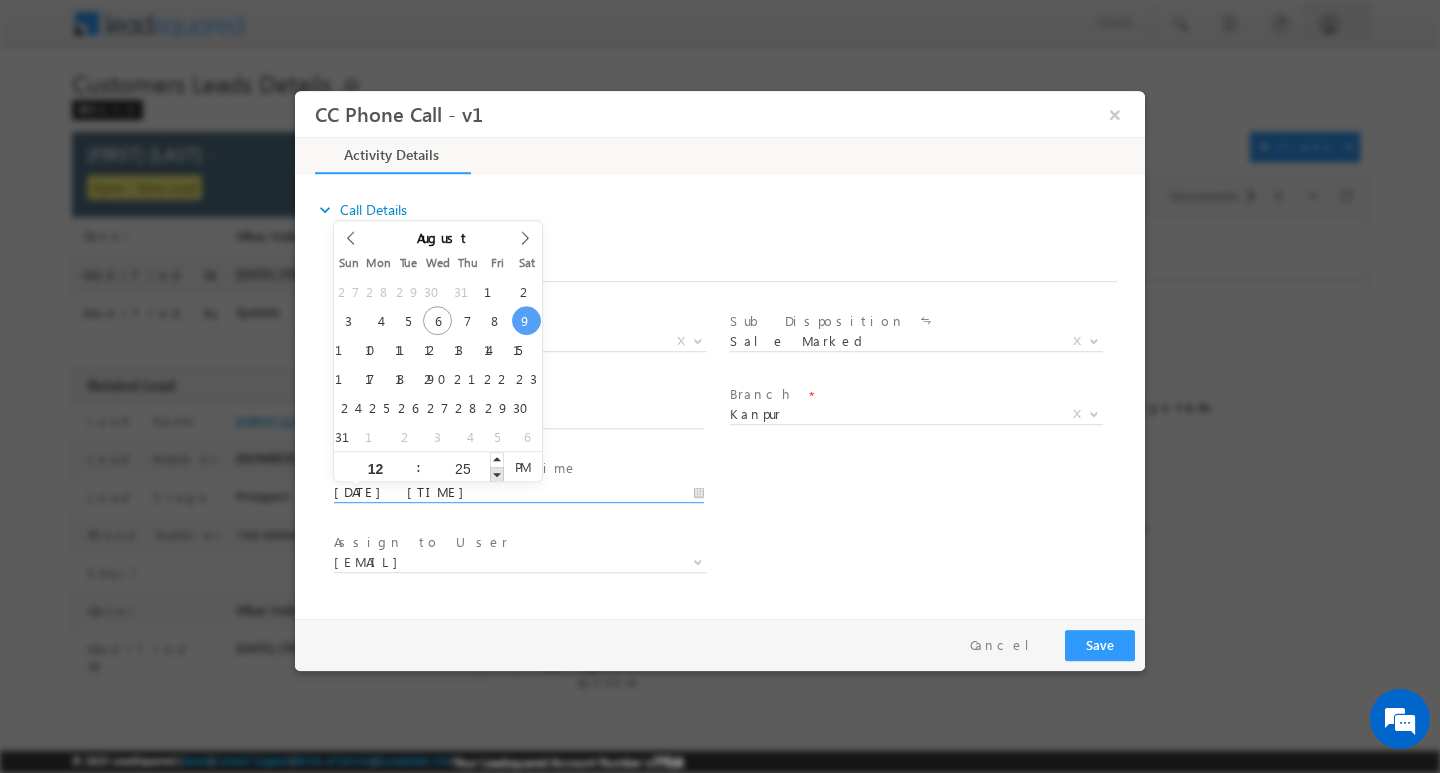 click at bounding box center (497, 473) 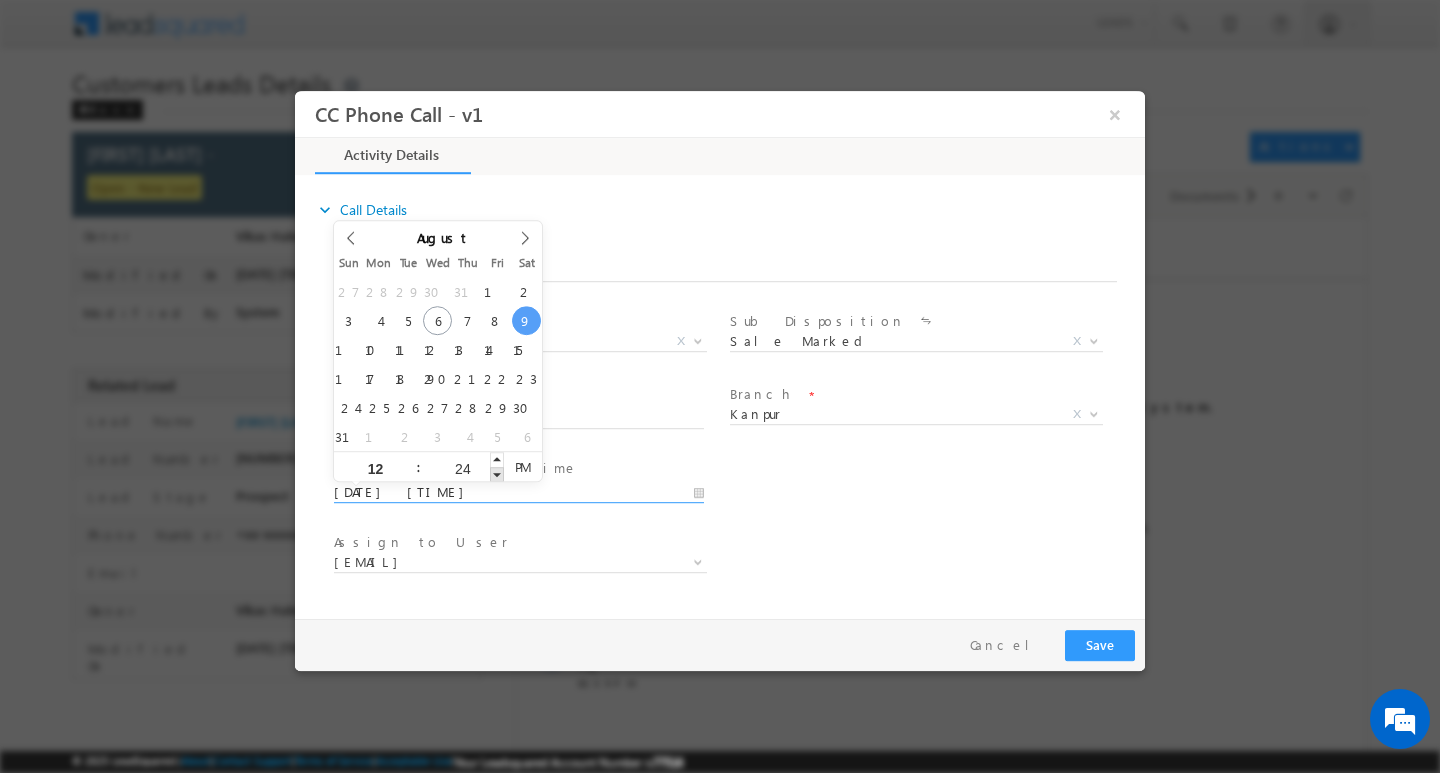 click at bounding box center (497, 473) 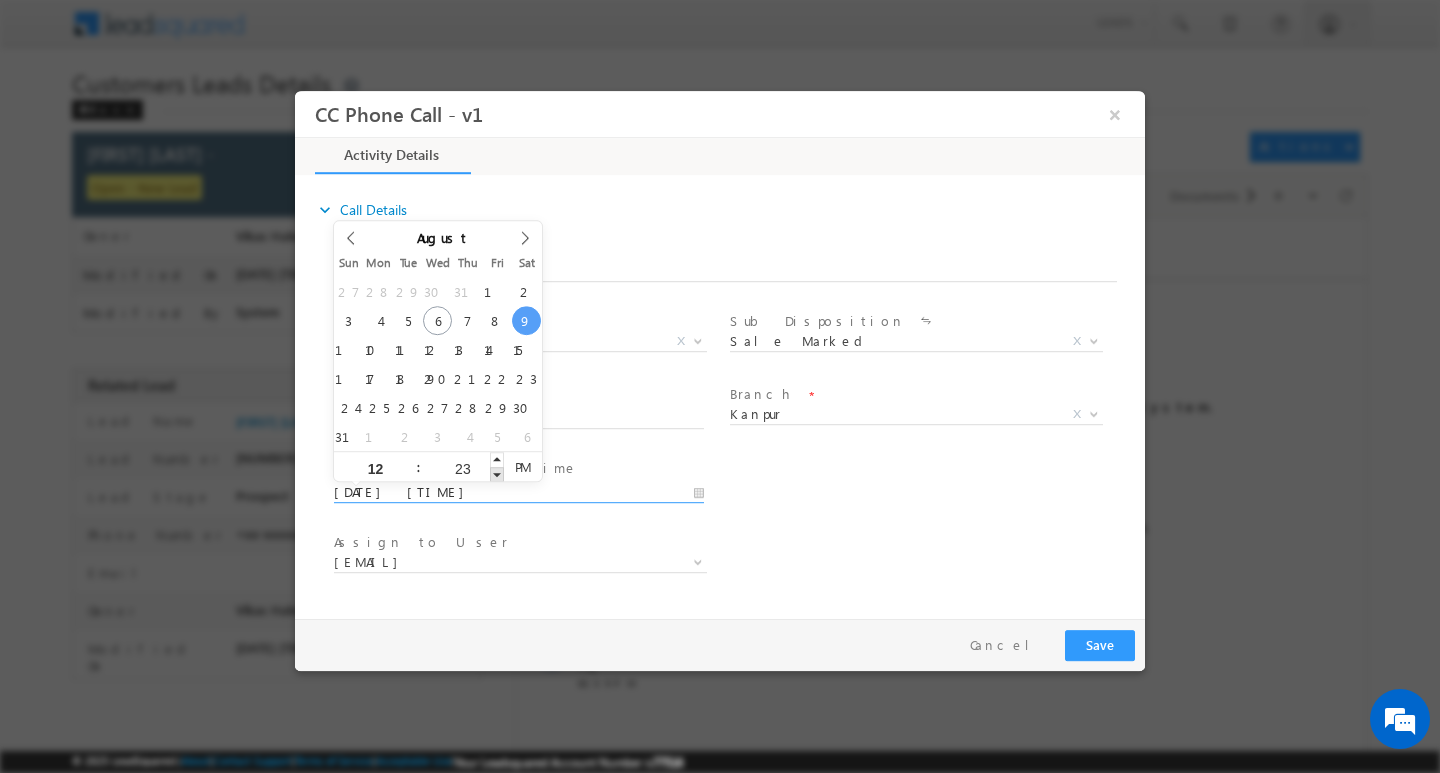 click at bounding box center (497, 473) 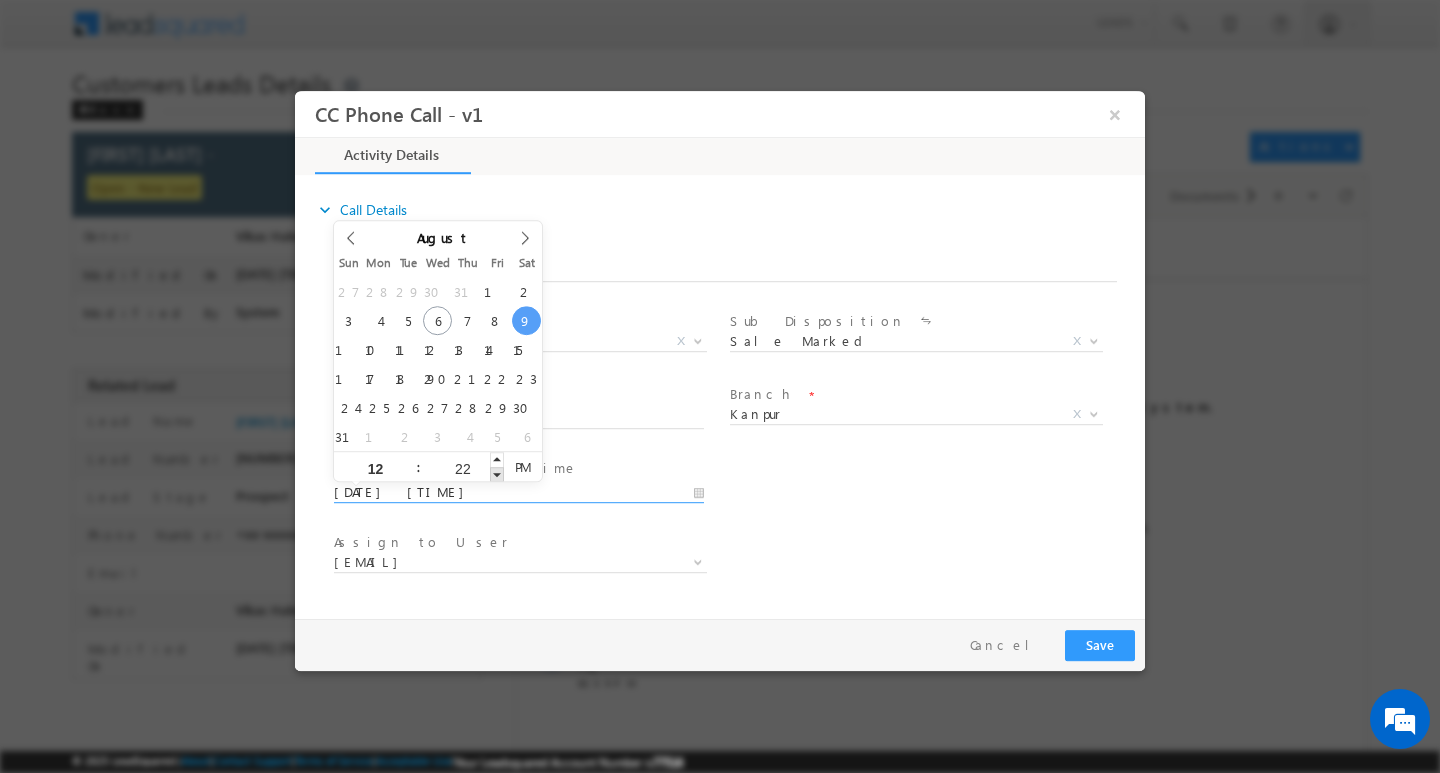 click at bounding box center (497, 473) 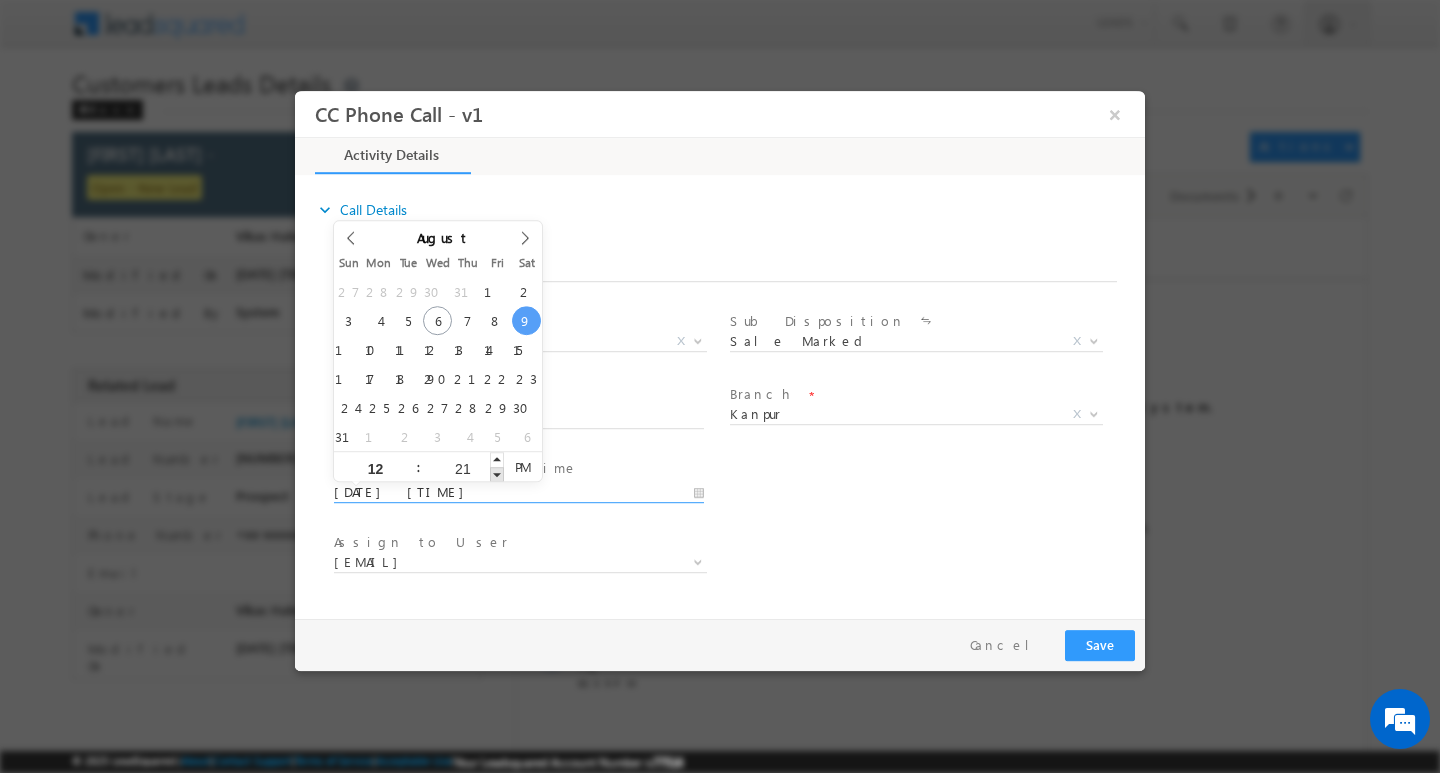 click at bounding box center [497, 473] 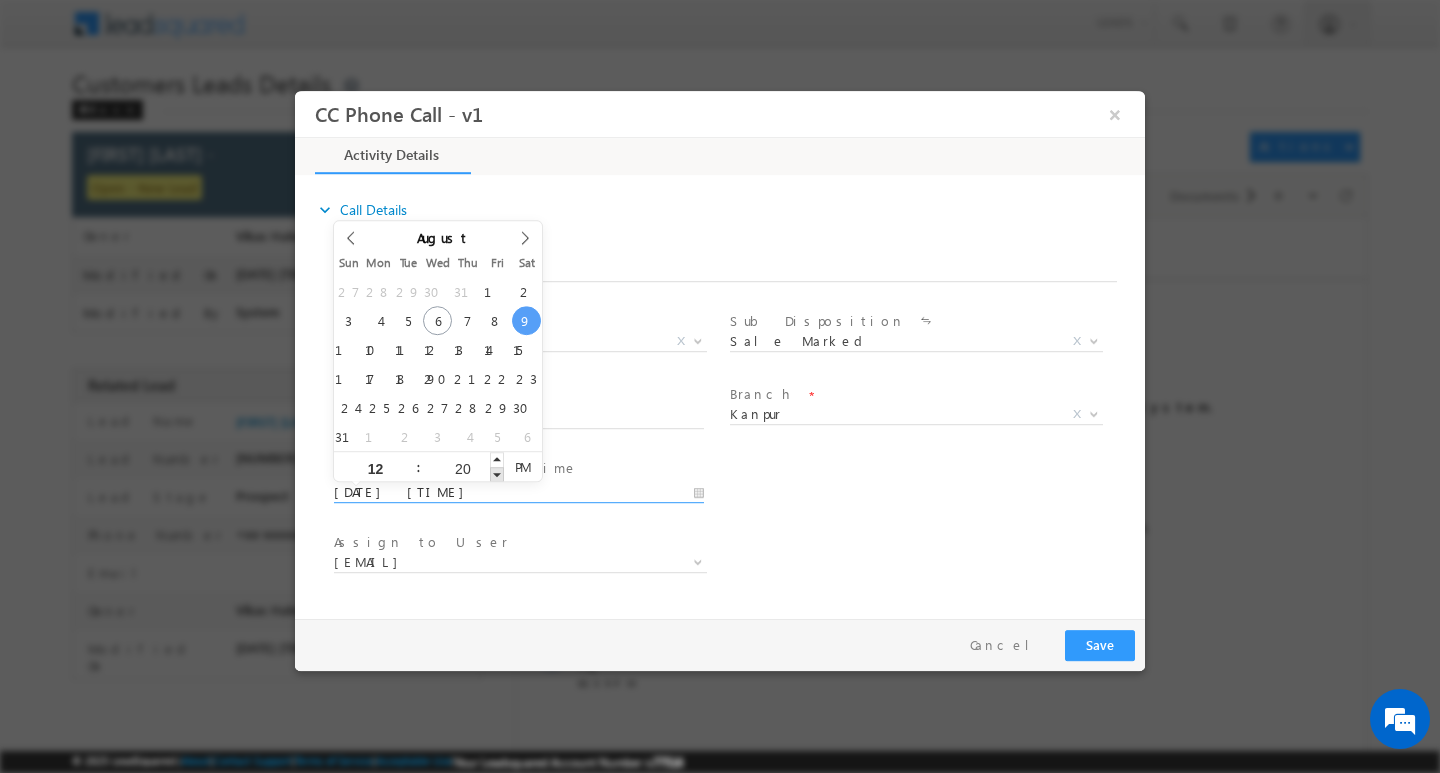 click at bounding box center [497, 473] 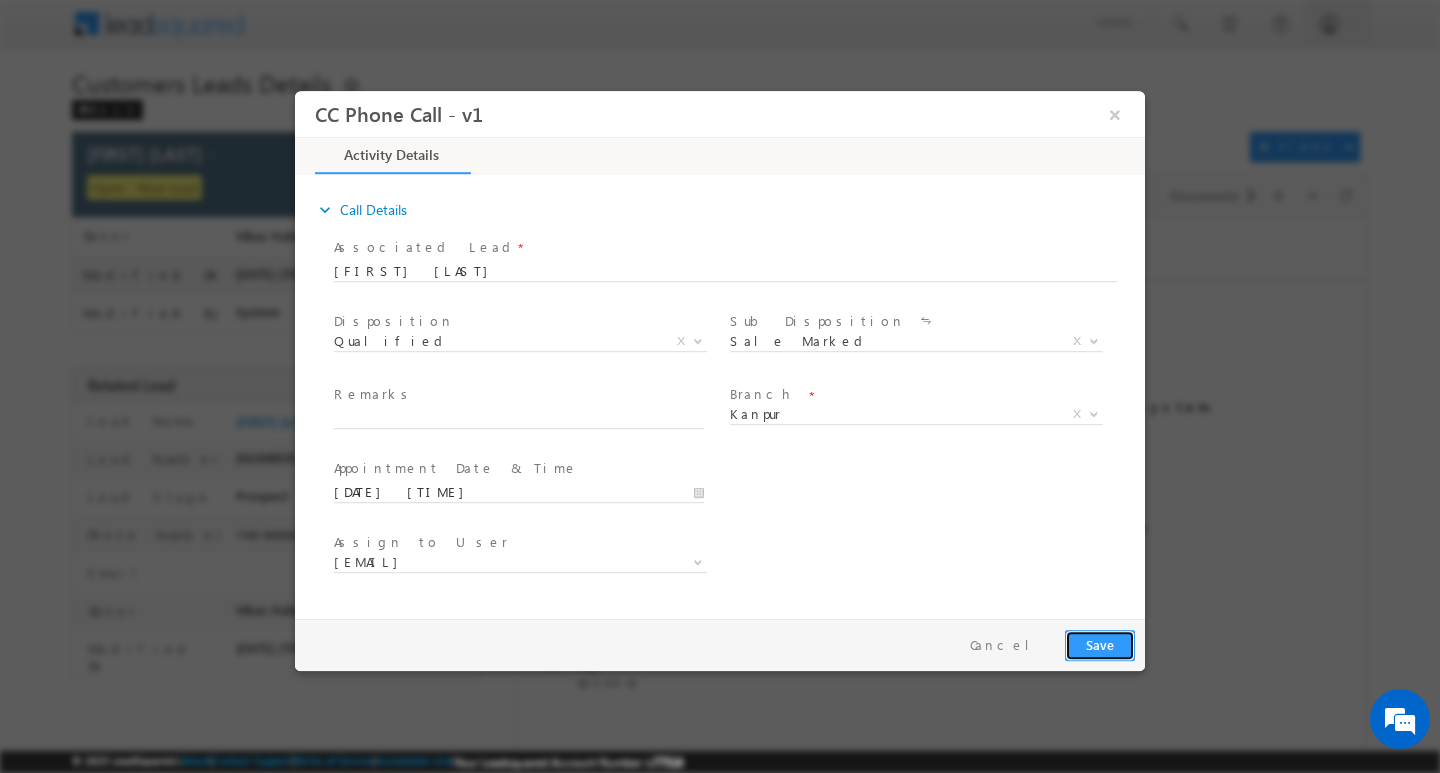 click on "Save" at bounding box center [1100, 644] 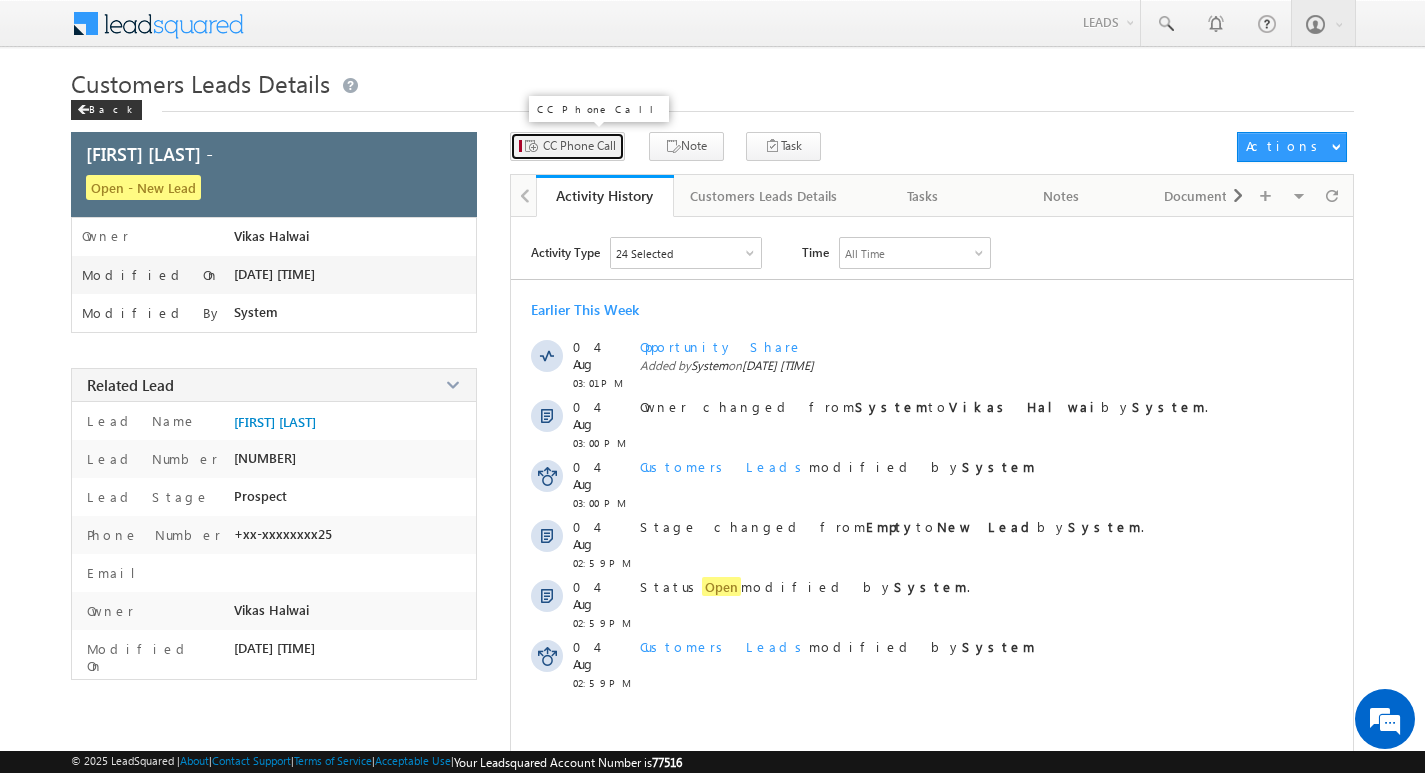 click on "CC Phone Call" at bounding box center (579, 146) 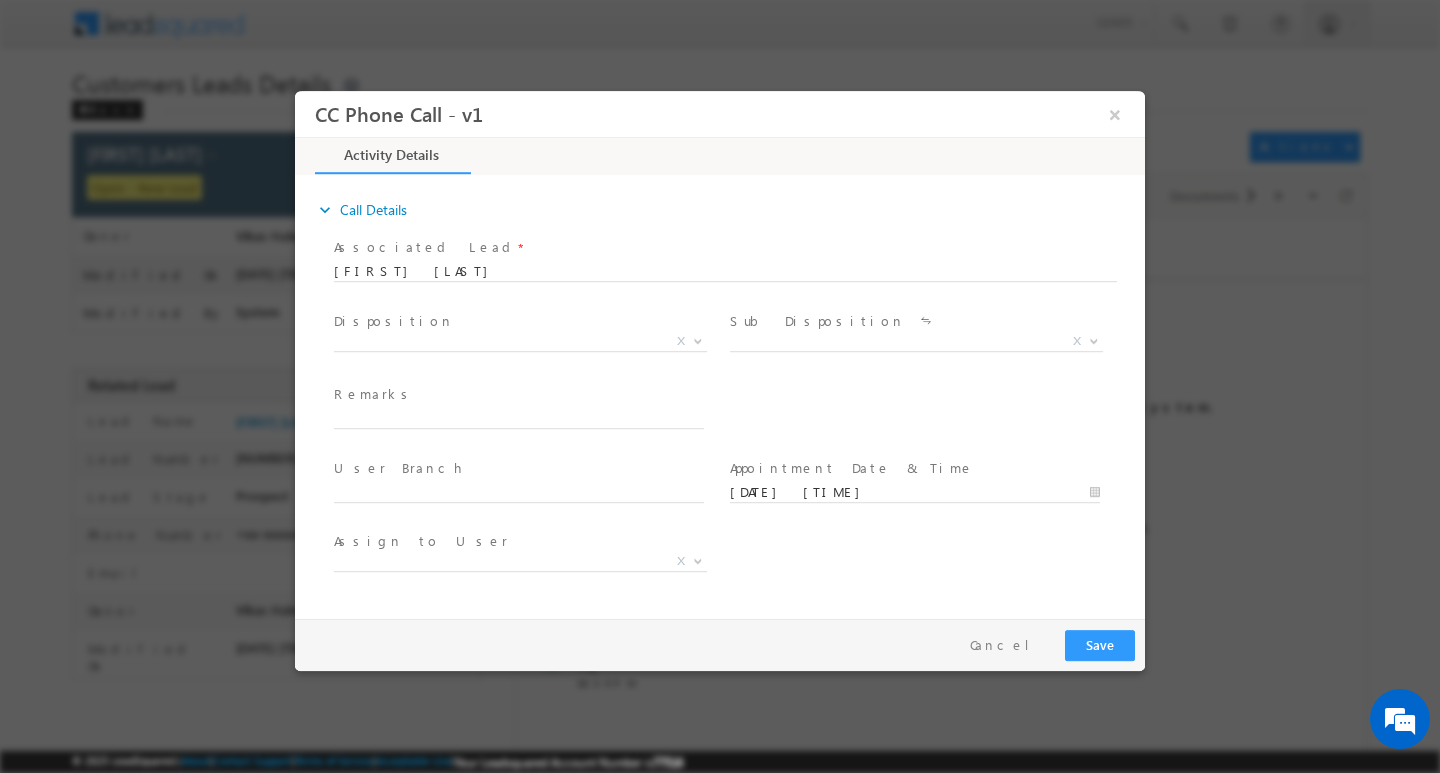 scroll, scrollTop: 0, scrollLeft: 0, axis: both 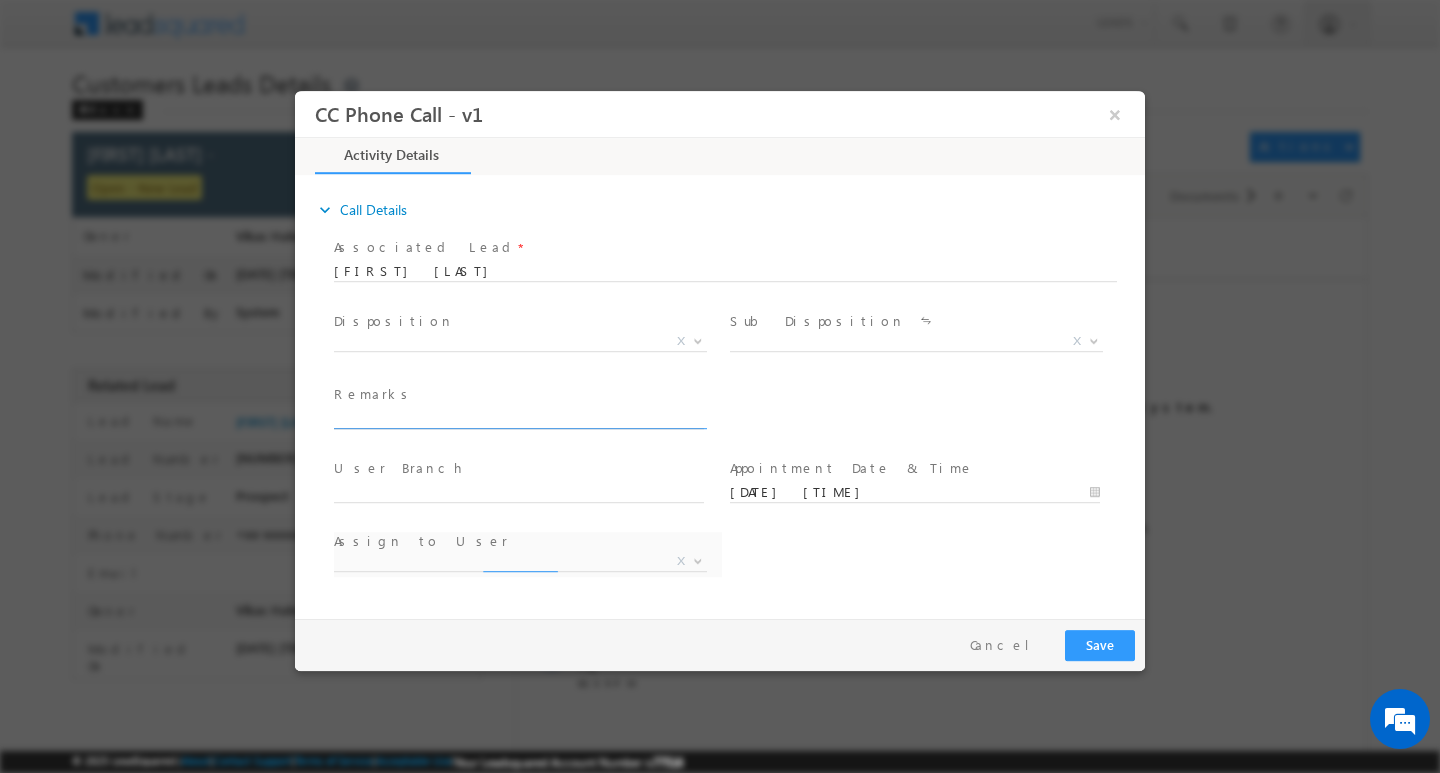 click at bounding box center [519, 418] 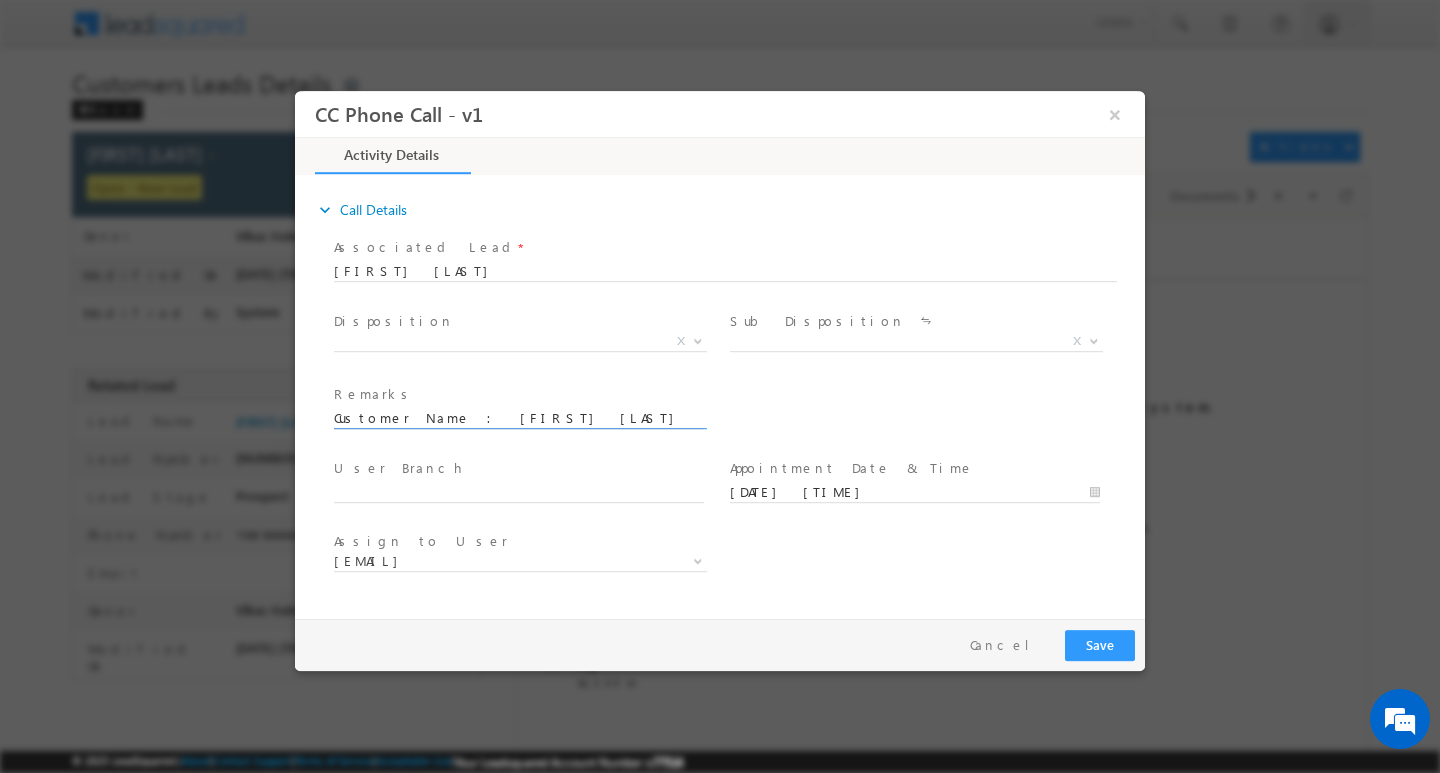 scroll, scrollTop: 0, scrollLeft: 812, axis: horizontal 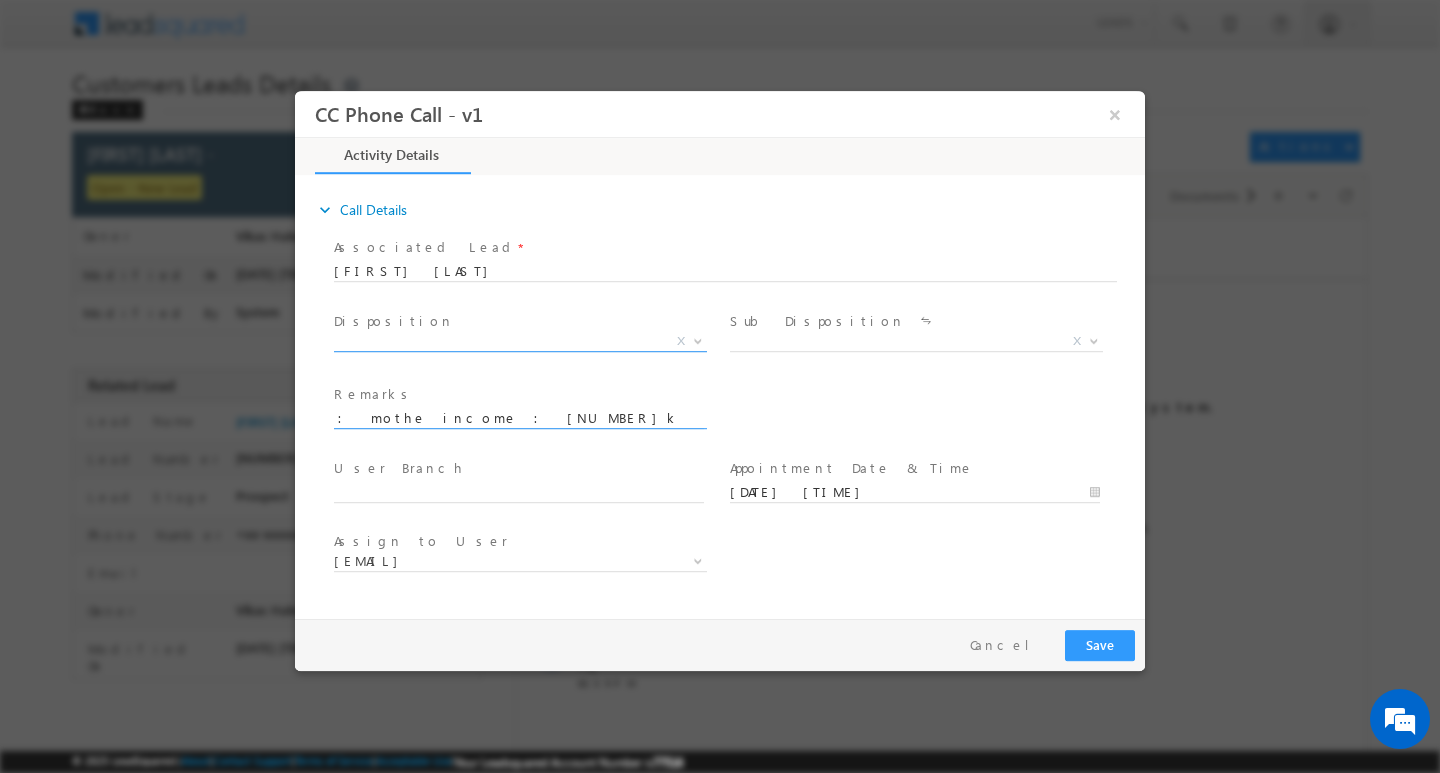 type on "Customer Name : [FIRST] [LAST]/ ag : [NUMBER]/ b /  self employe : mothe income : [NUMBER]k /work experience : [NUMBER]y /  loan type plot + construltion / loan amount [NUMBER]l/ CIBI SCRO [NUMBER]/   property type : GP / ADD : [ADDRESS]" 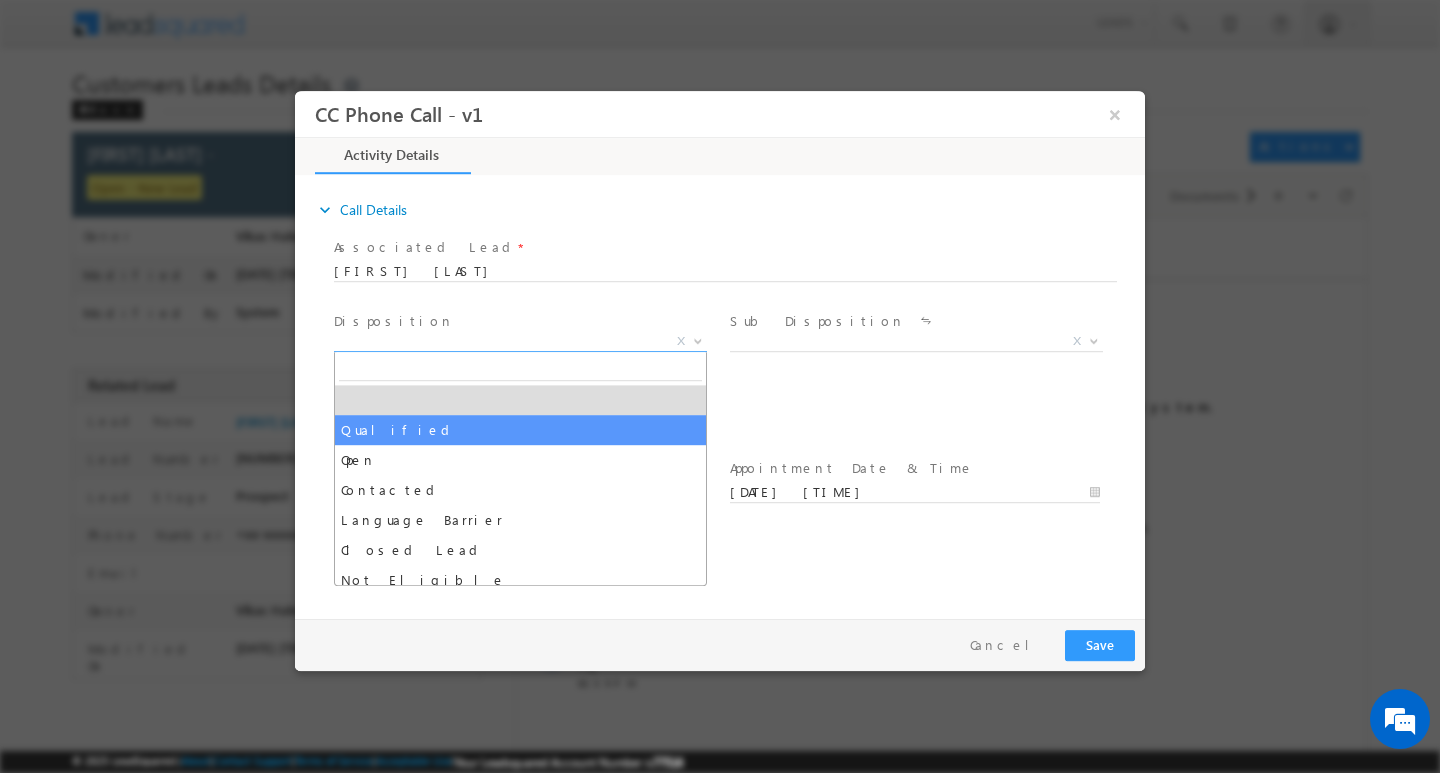 select on "Qualified" 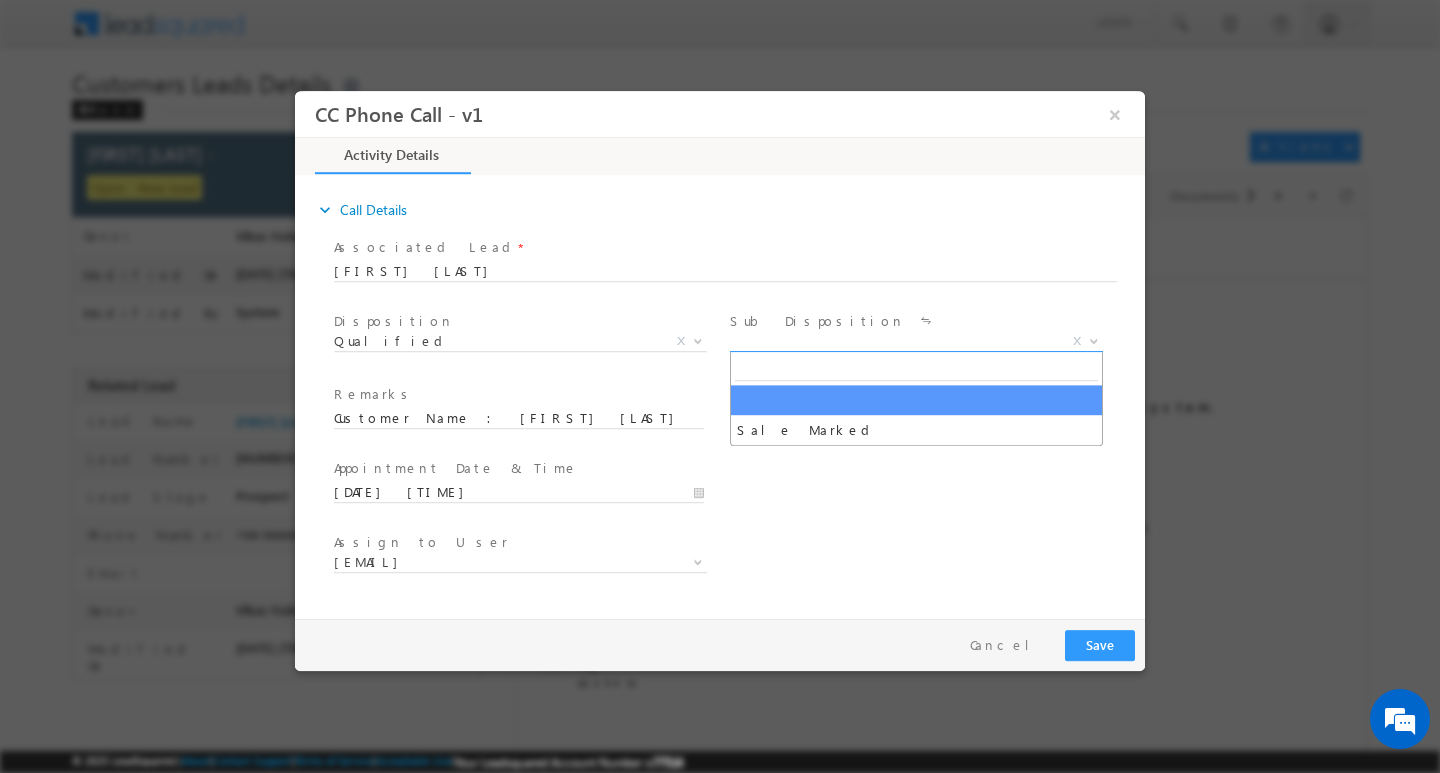 click at bounding box center [1094, 339] 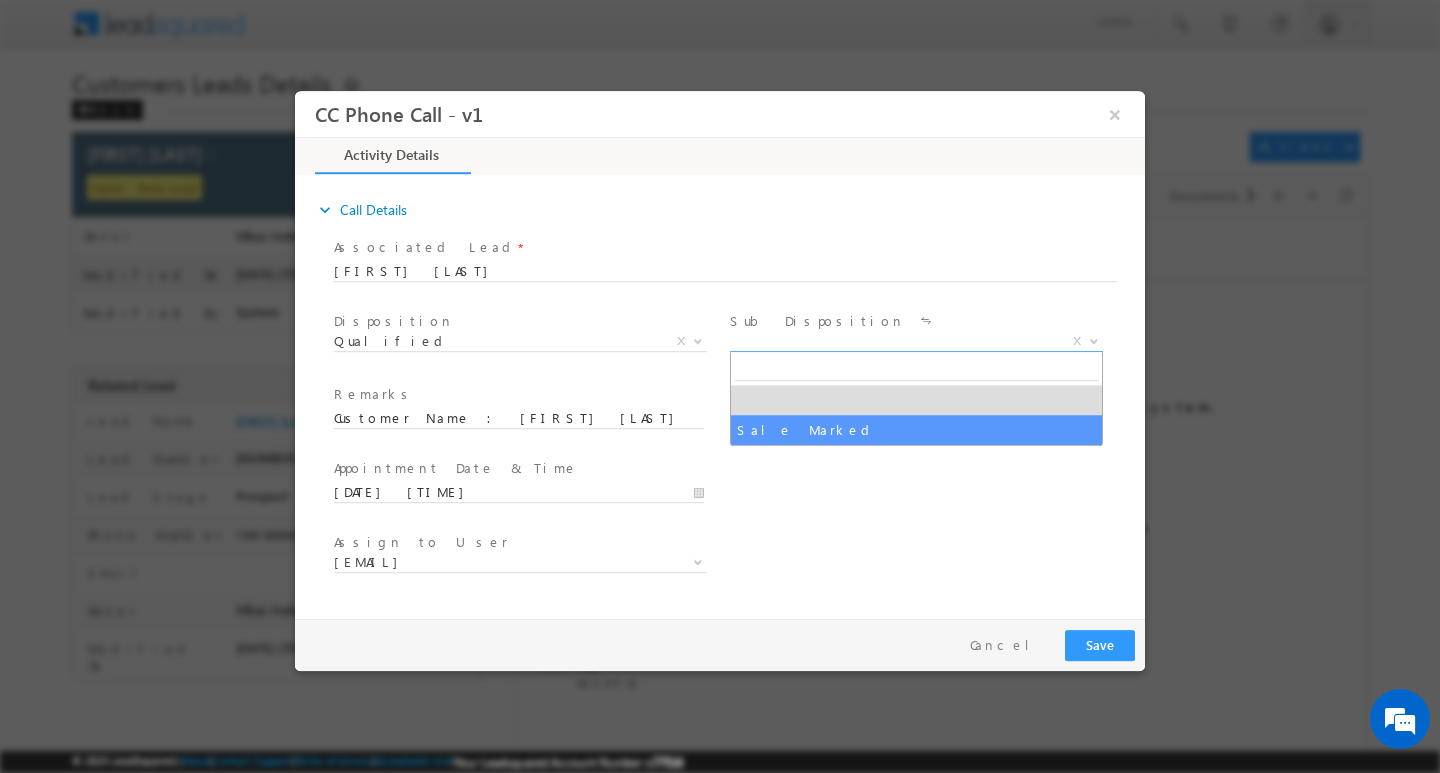 select on "Sale Marked" 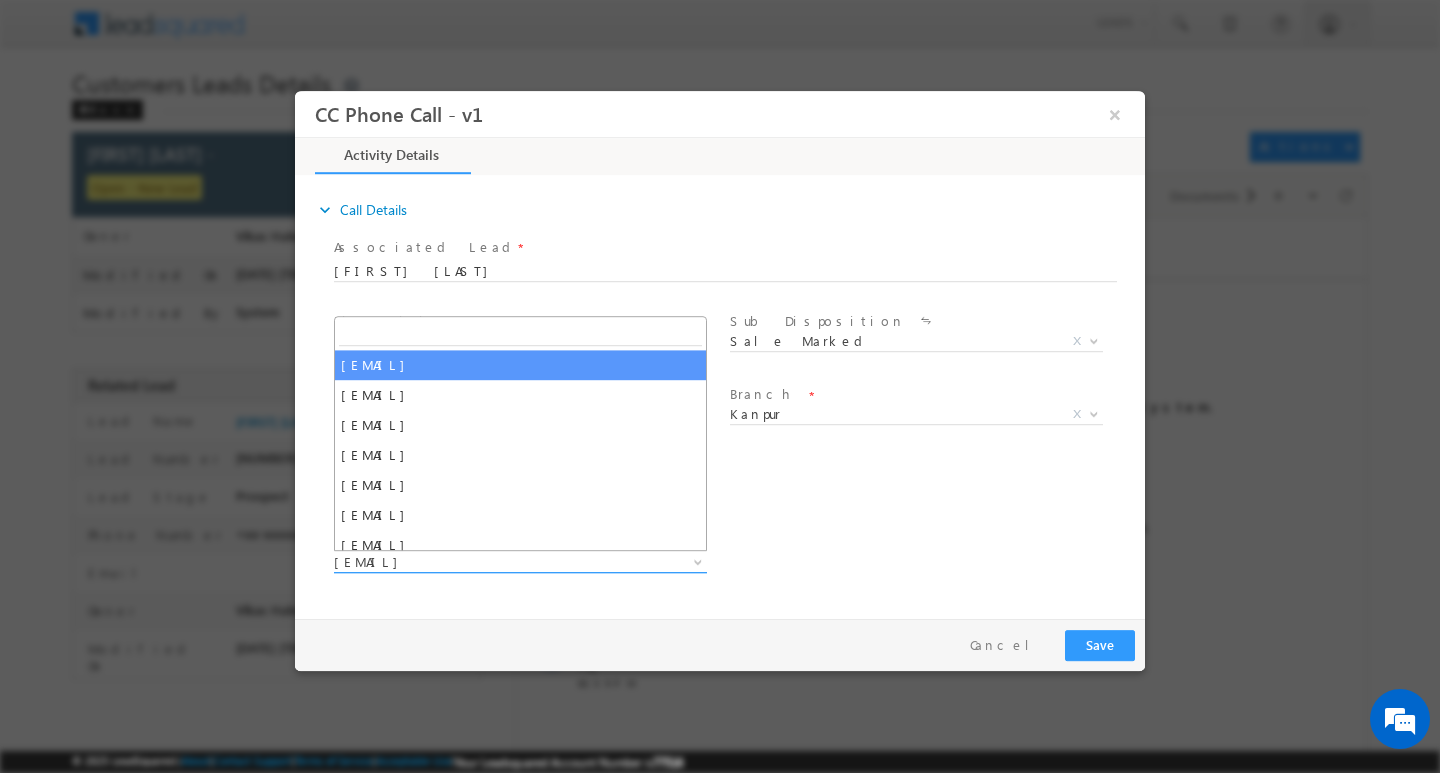 click at bounding box center [696, 561] 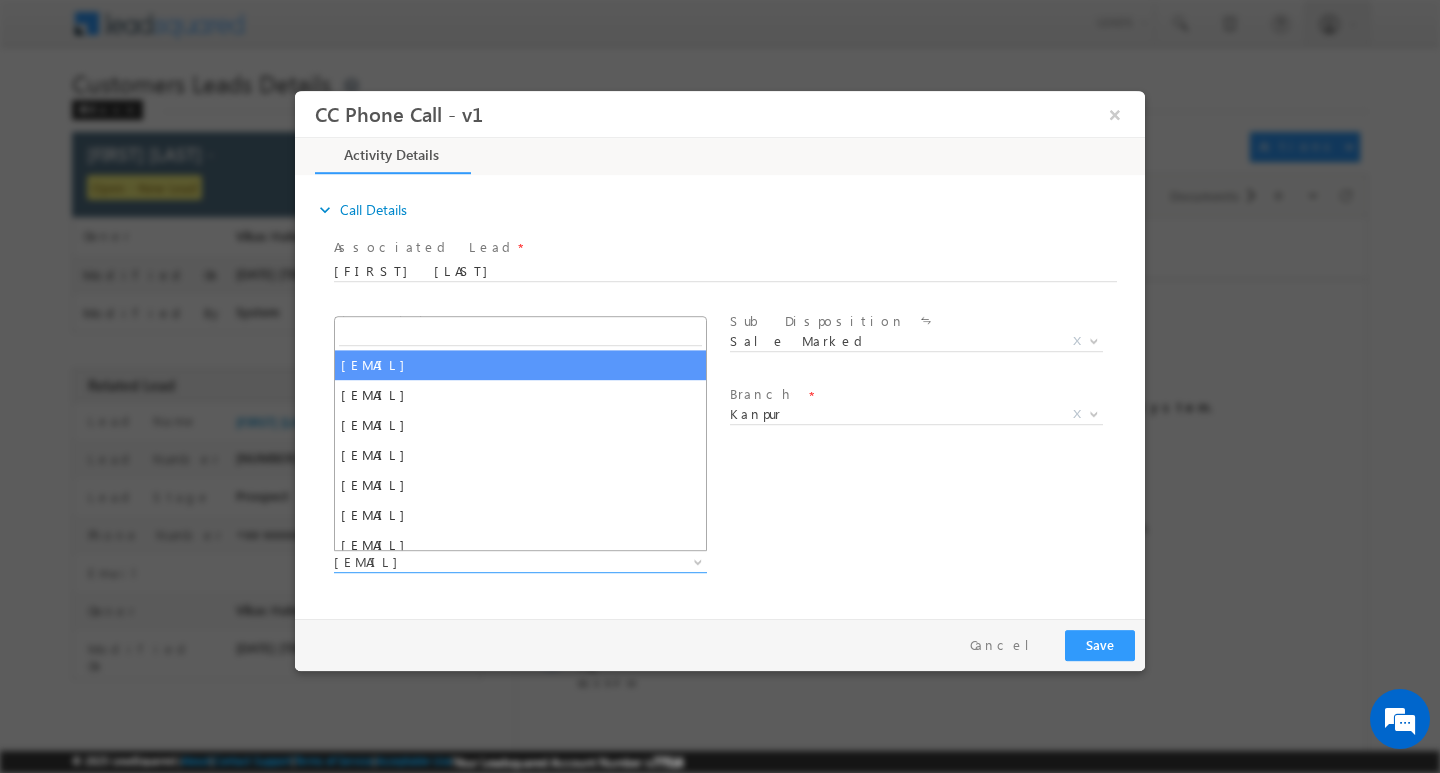 click at bounding box center (520, 332) 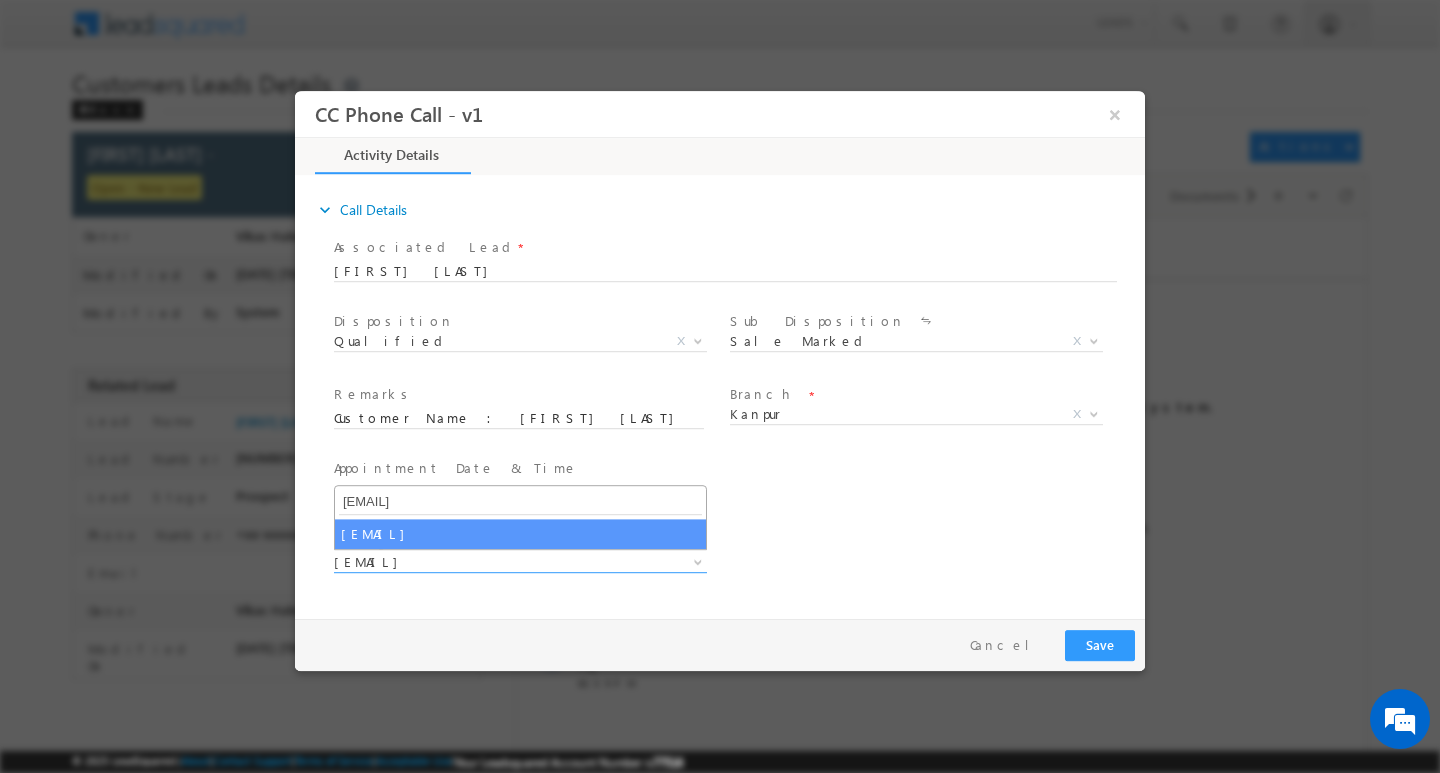 type on "[EMAIL]" 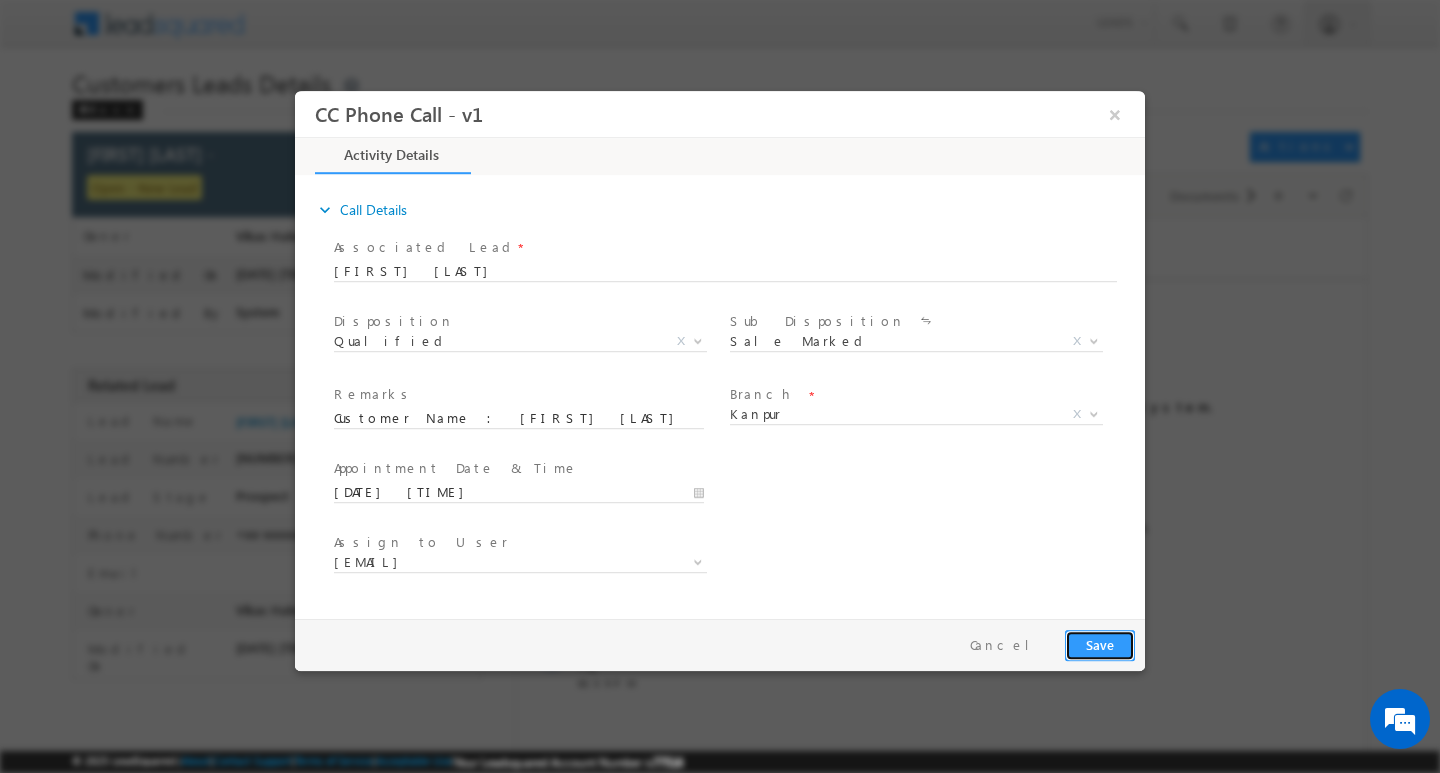 click on "Save" at bounding box center [1100, 644] 